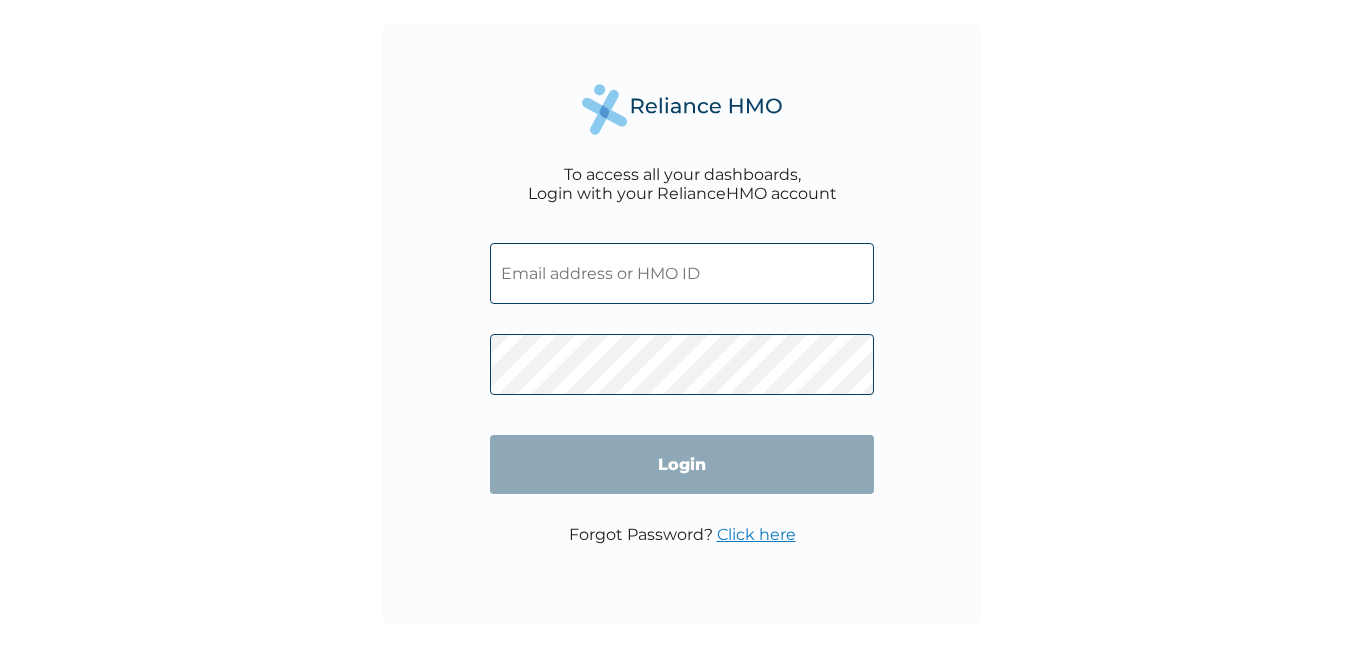 scroll, scrollTop: 0, scrollLeft: 0, axis: both 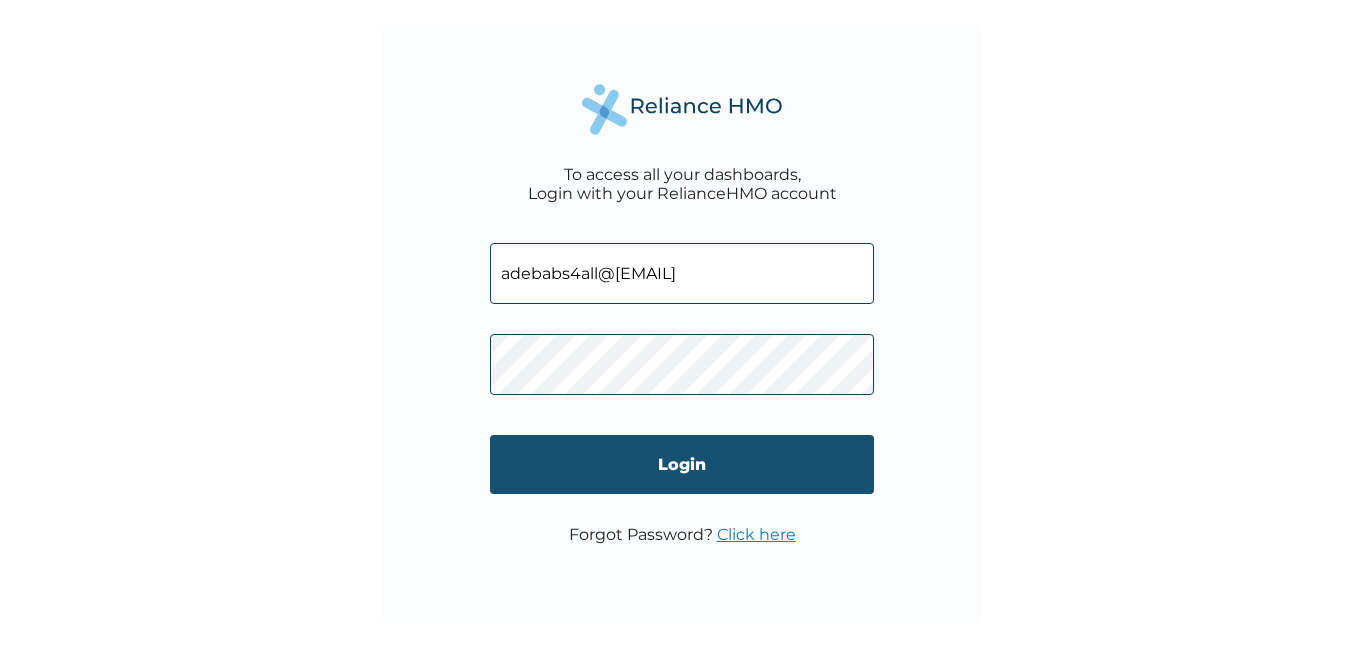 click on "Login" at bounding box center (682, 464) 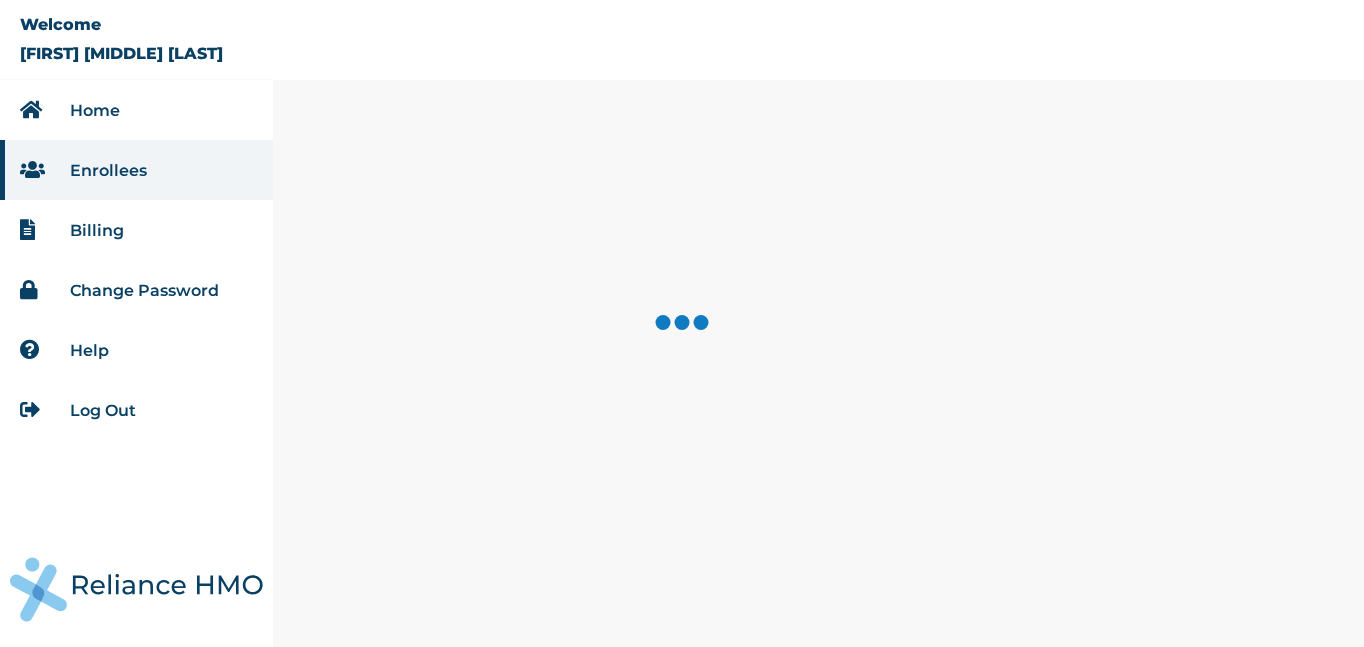 scroll, scrollTop: 0, scrollLeft: 0, axis: both 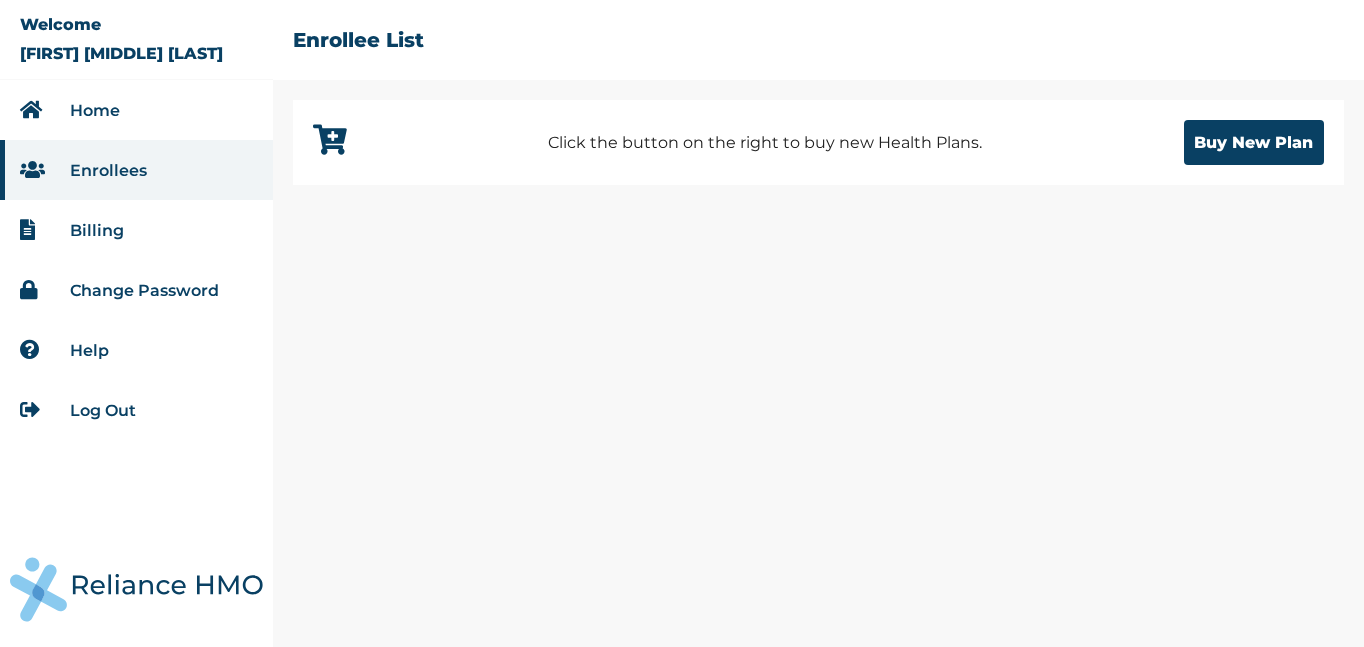 click on "Change Password" at bounding box center (144, 290) 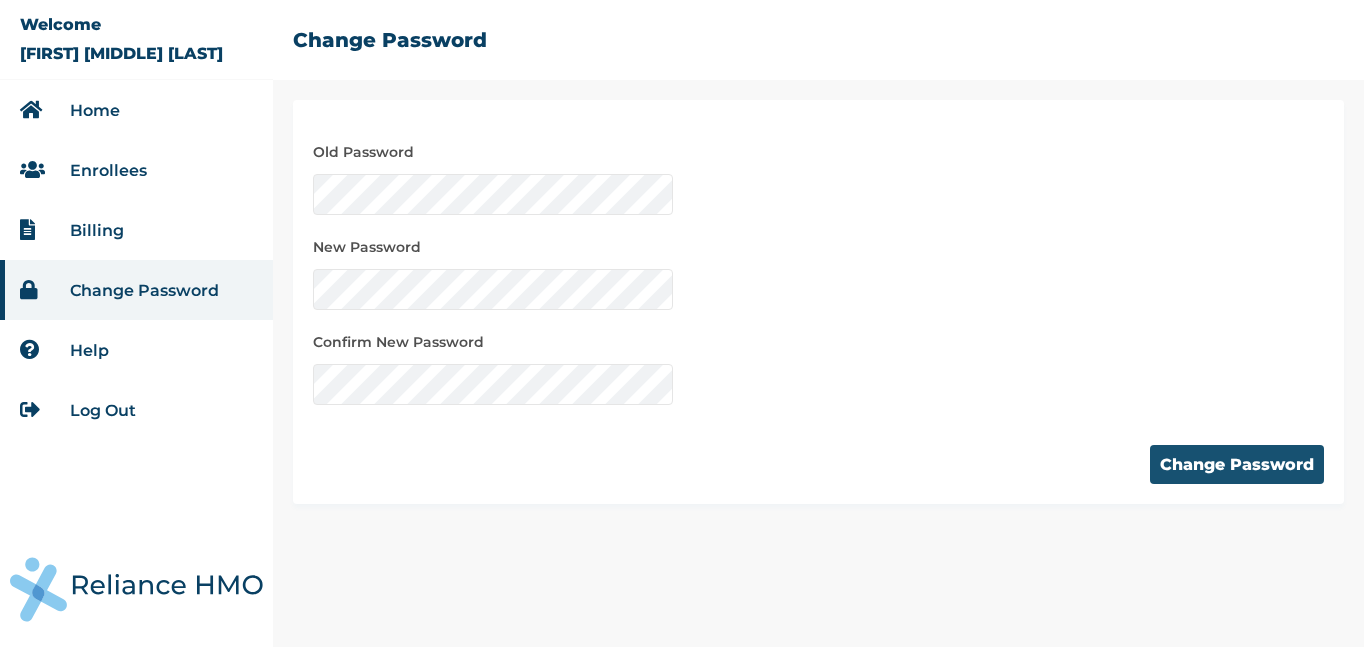 click on "Change Password" at bounding box center [1237, 464] 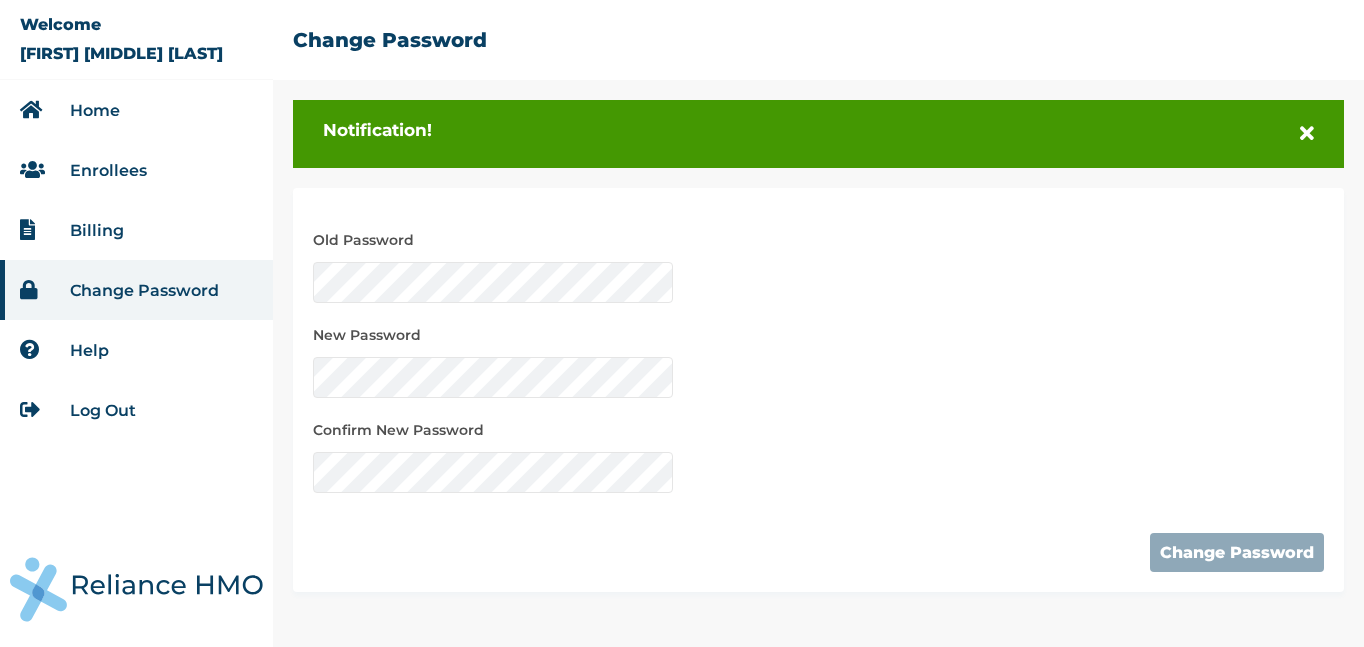 click on "Home" at bounding box center (136, 110) 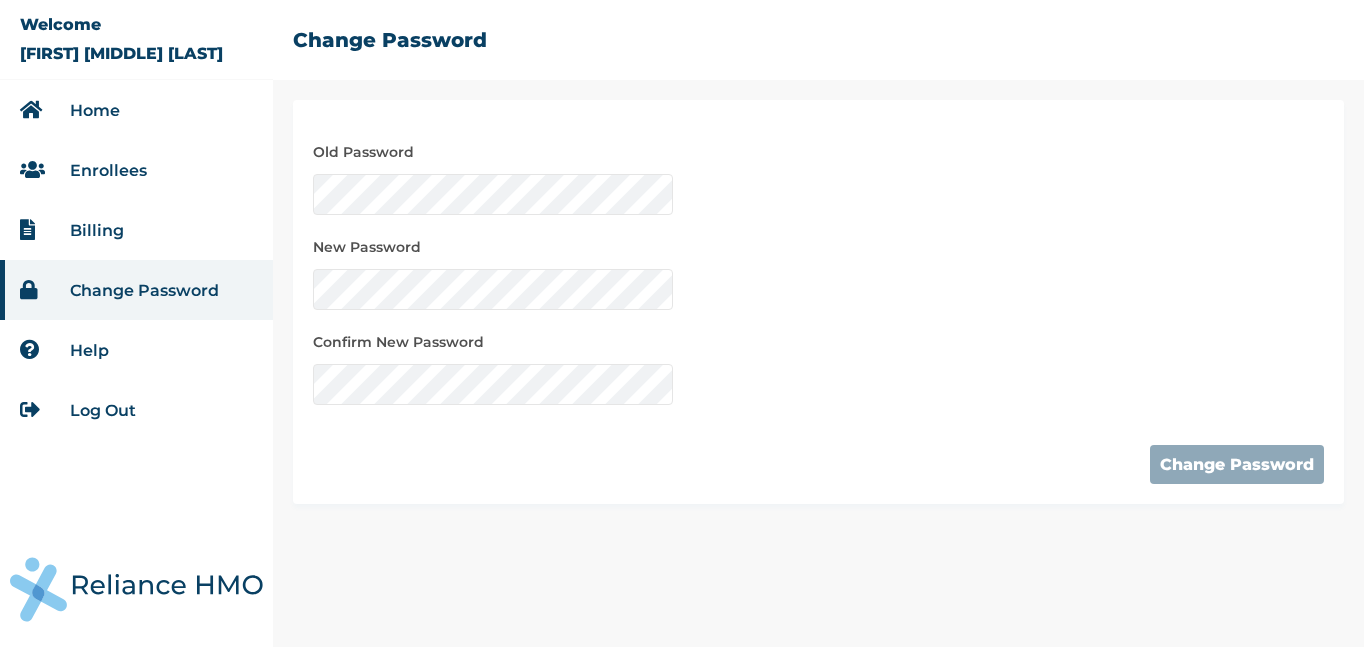 click on "Home" at bounding box center [95, 110] 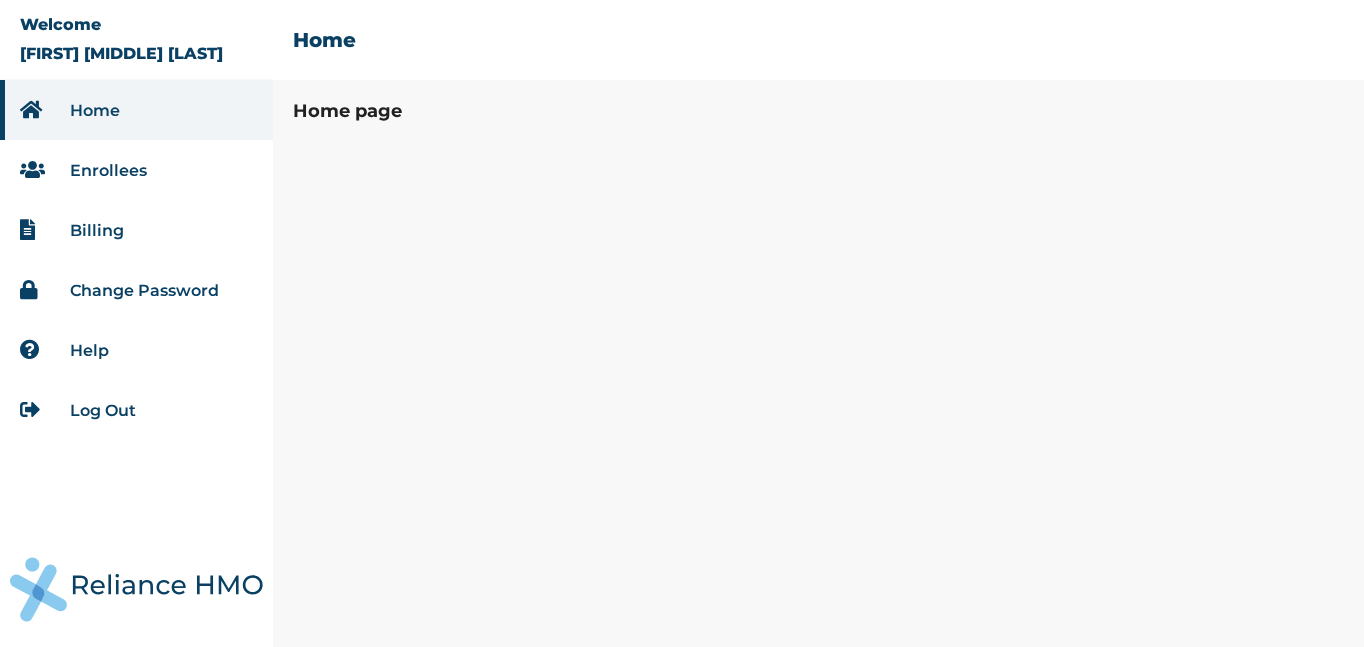 click at bounding box center (35, 170) 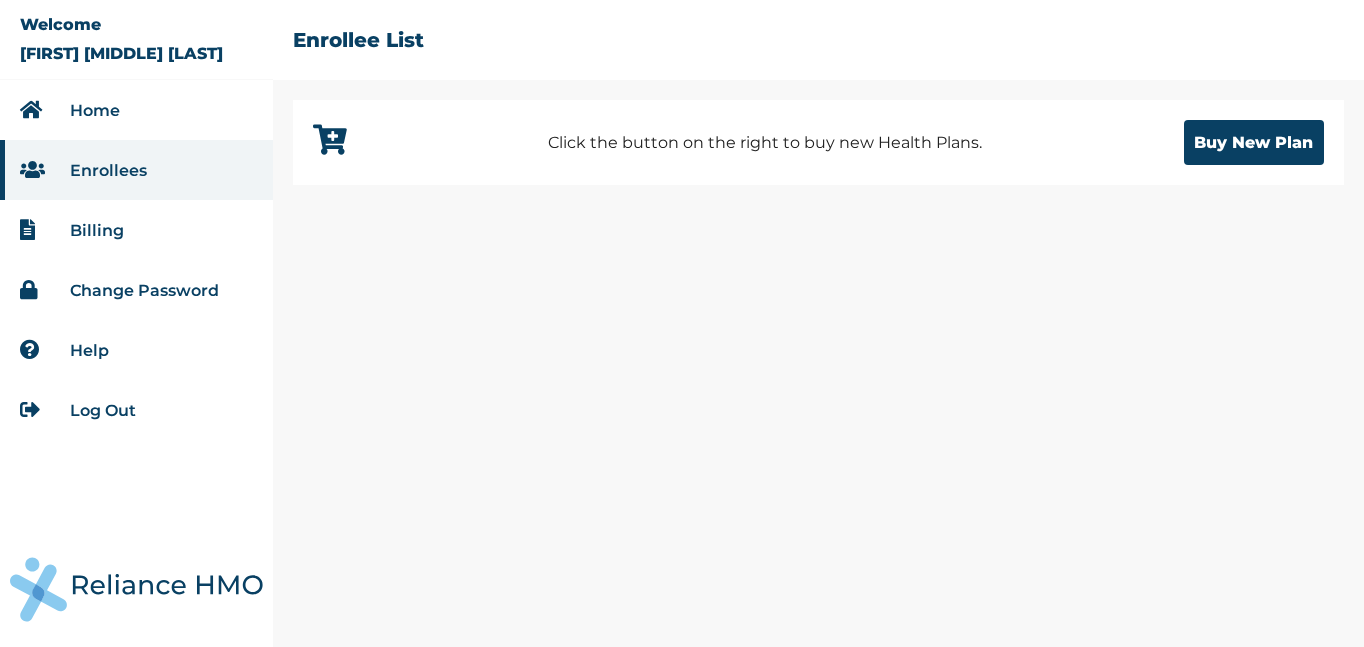 click on "Home" at bounding box center [95, 110] 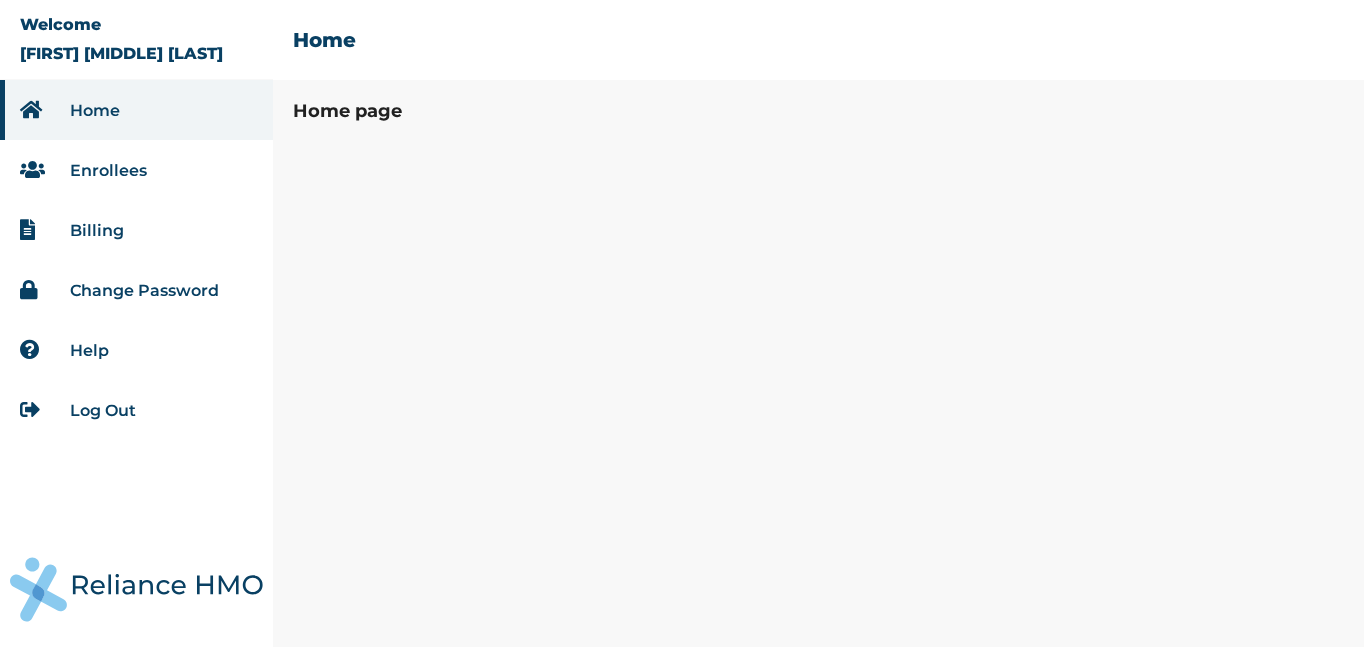 click on "Billing" at bounding box center (97, 230) 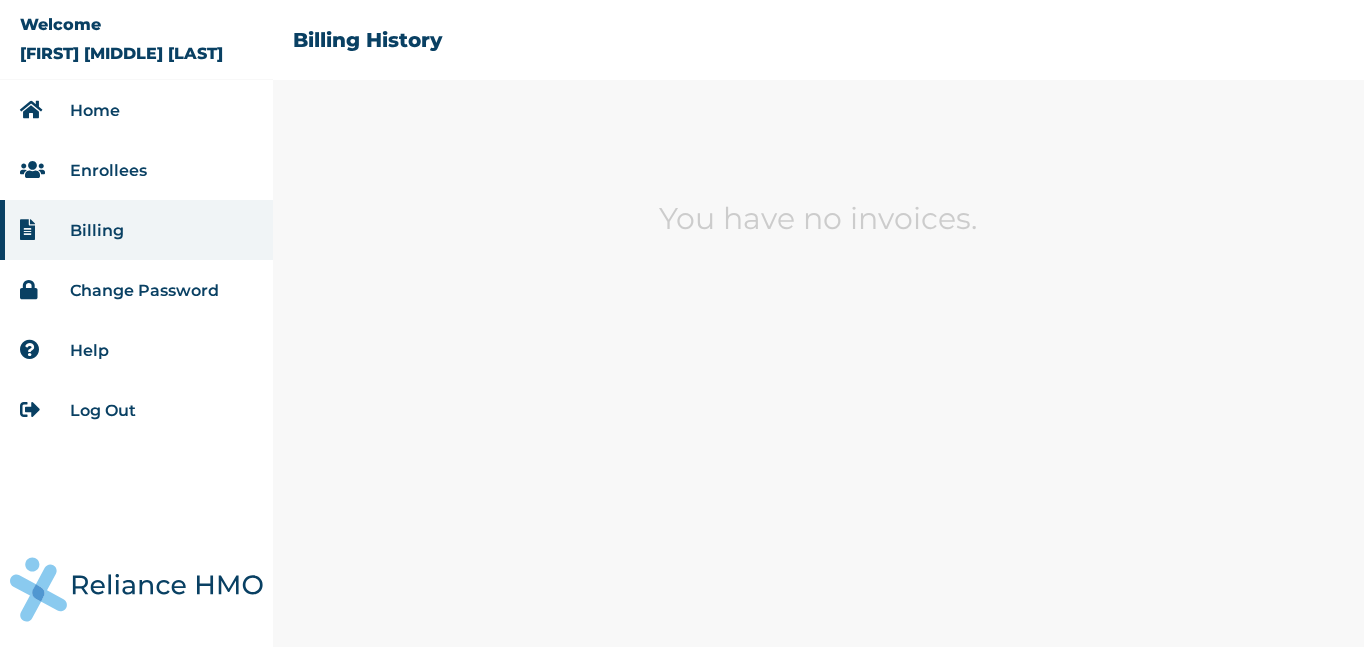 click on "Home" at bounding box center (95, 110) 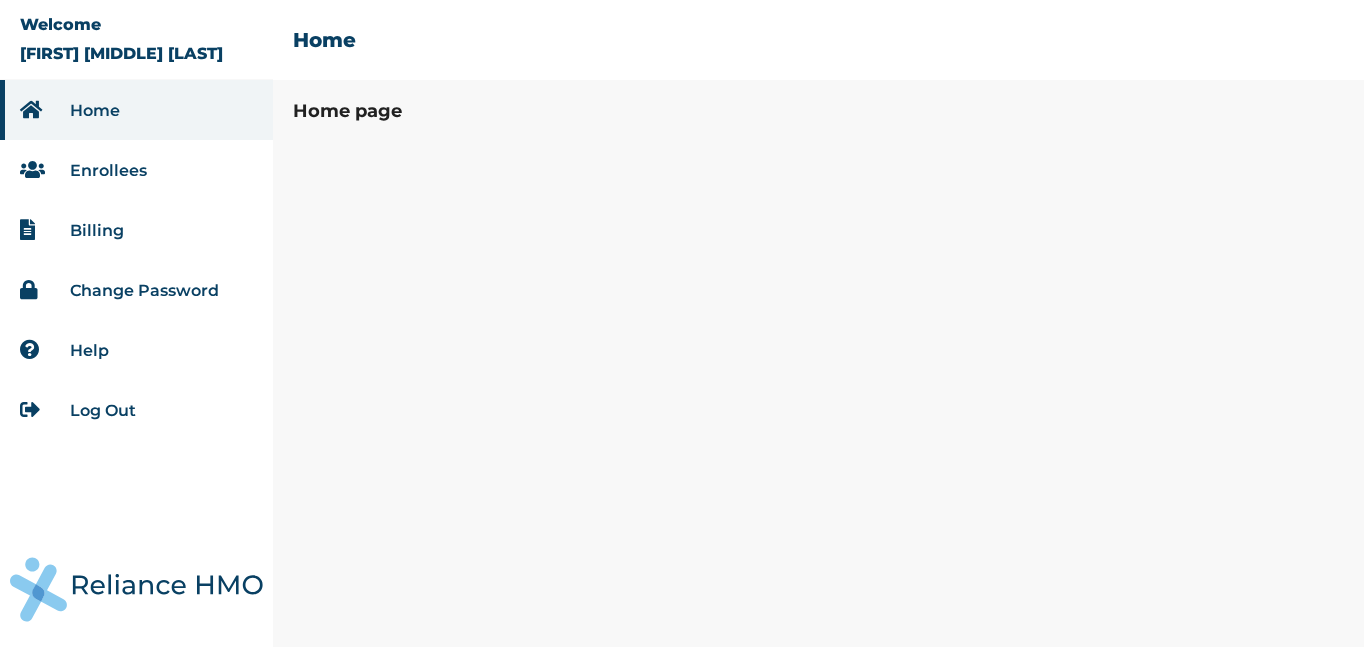 click on "Enrollees" at bounding box center [108, 170] 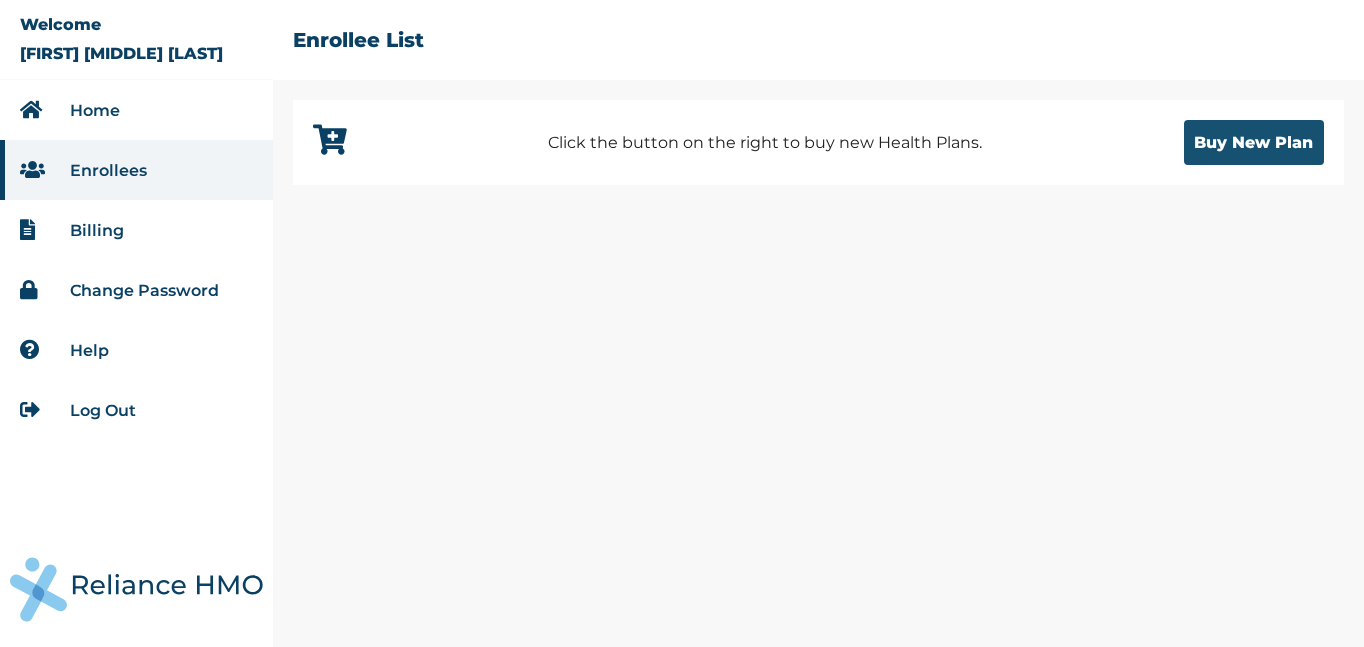 click on "Buy New Plan" at bounding box center (1254, 142) 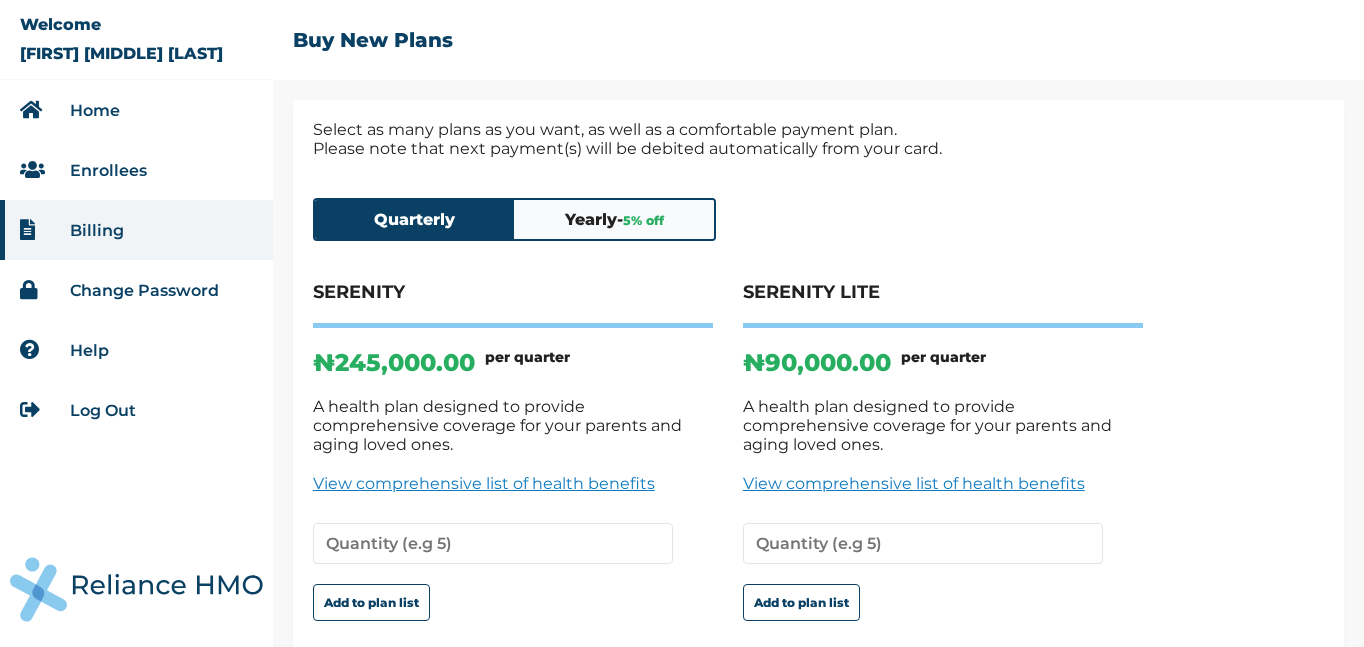 click on "Select as many plans as you want, as well as a comfortable payment plan.  Please note that next payment(s) will be debited automatically from your card." at bounding box center (818, 139) 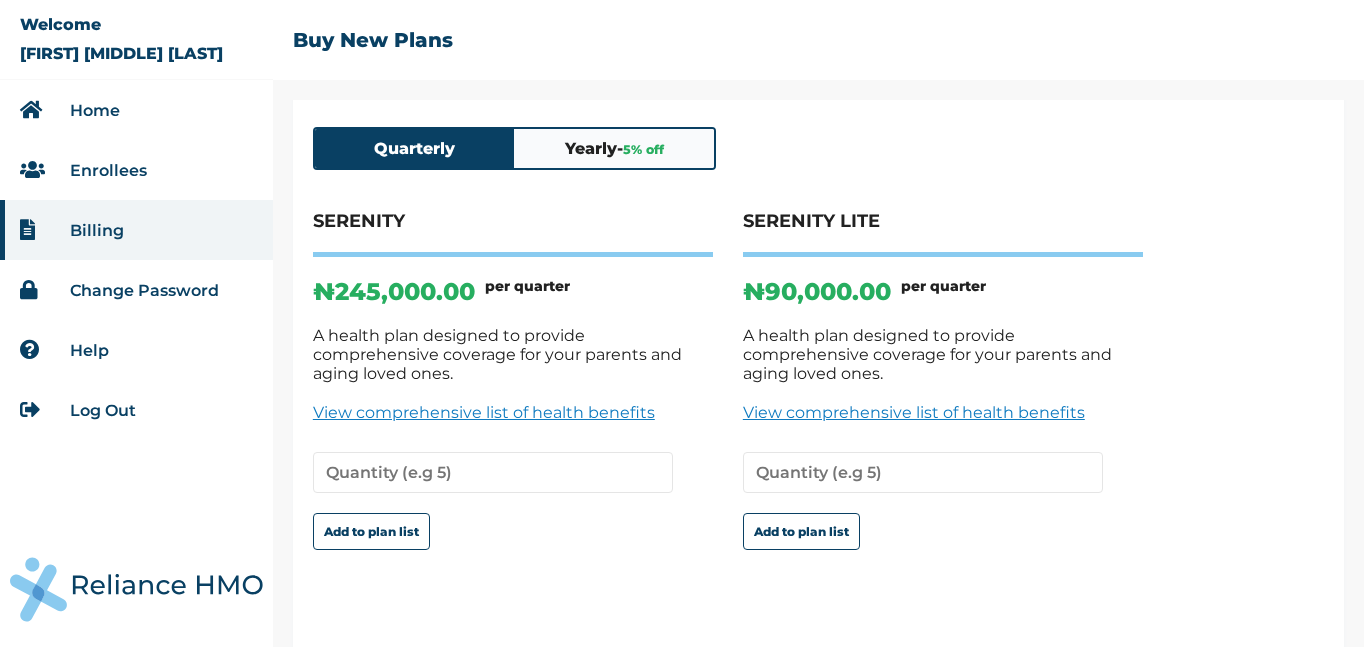 scroll, scrollTop: 70, scrollLeft: 0, axis: vertical 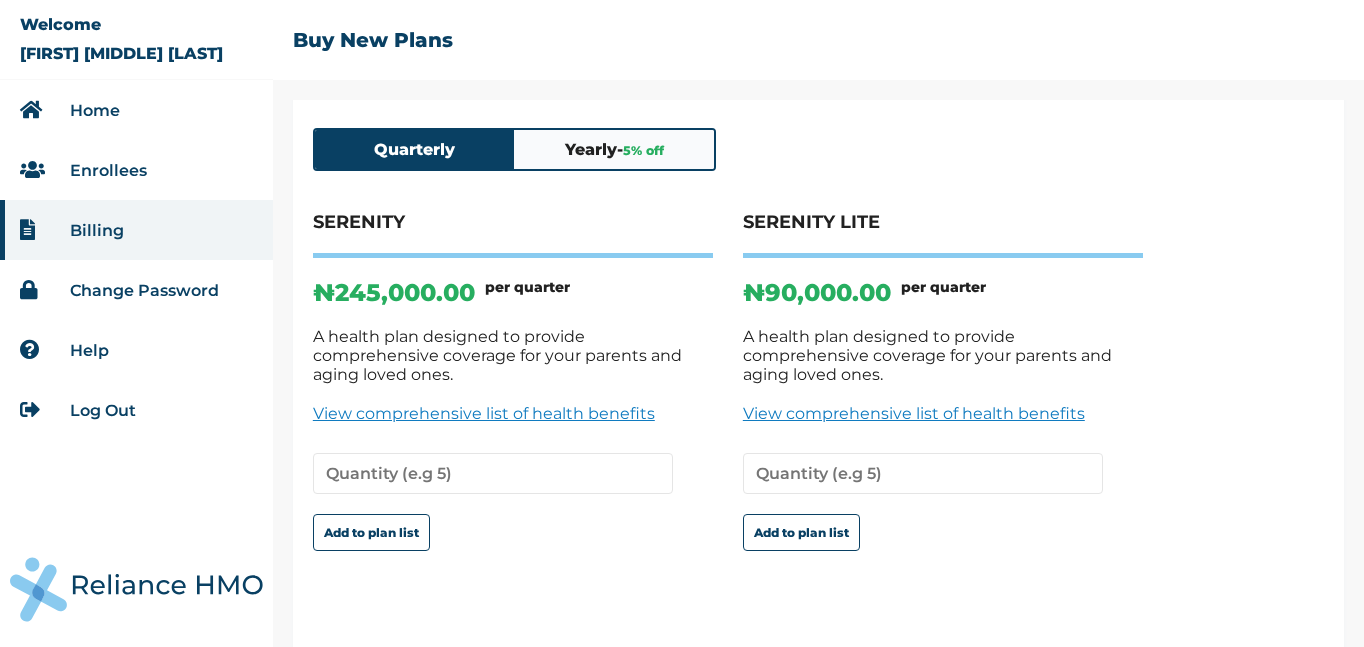 click on "Yearly  -  5 % off" at bounding box center [614, 149] 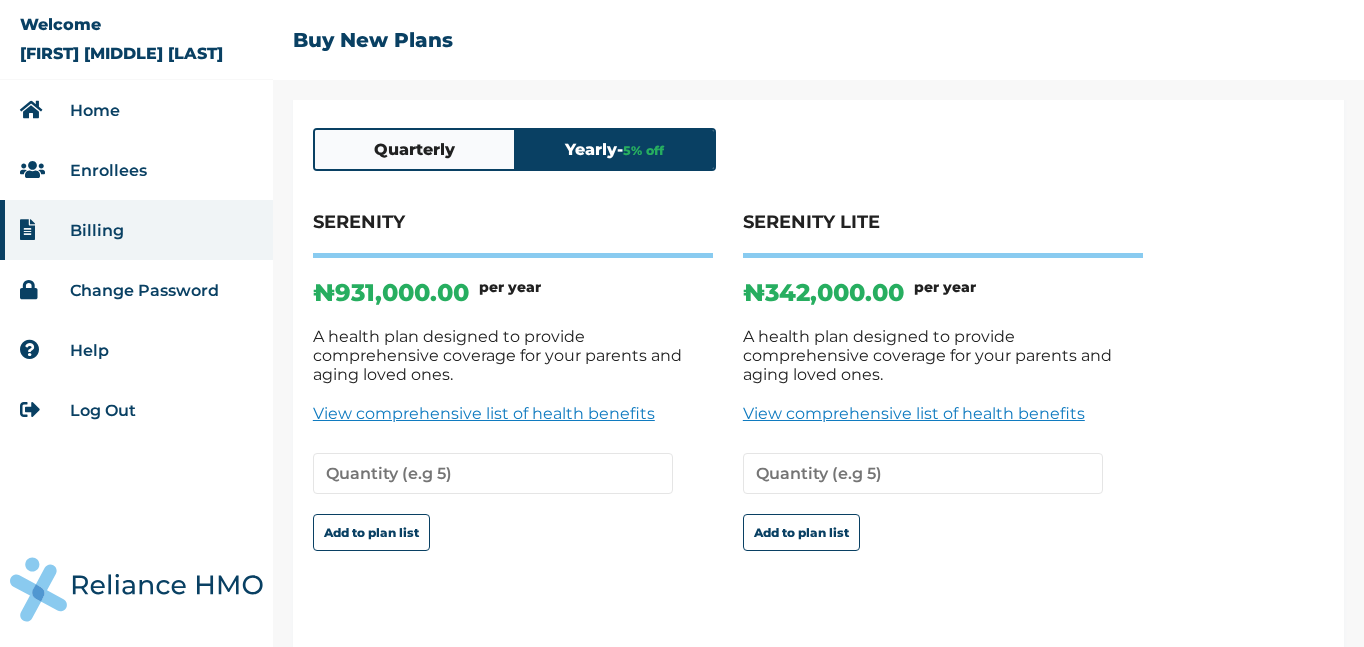 click on "Quarterly" at bounding box center [415, 149] 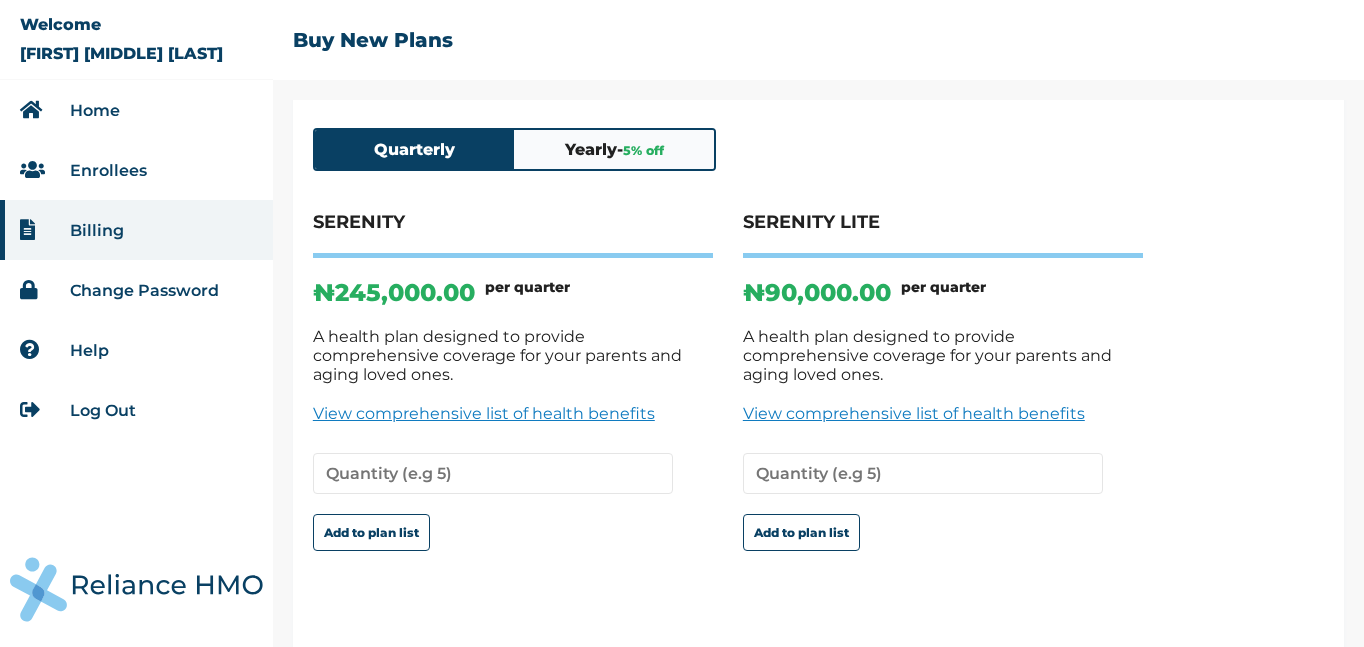 click on "Yearly  -  5 % off" at bounding box center [614, 149] 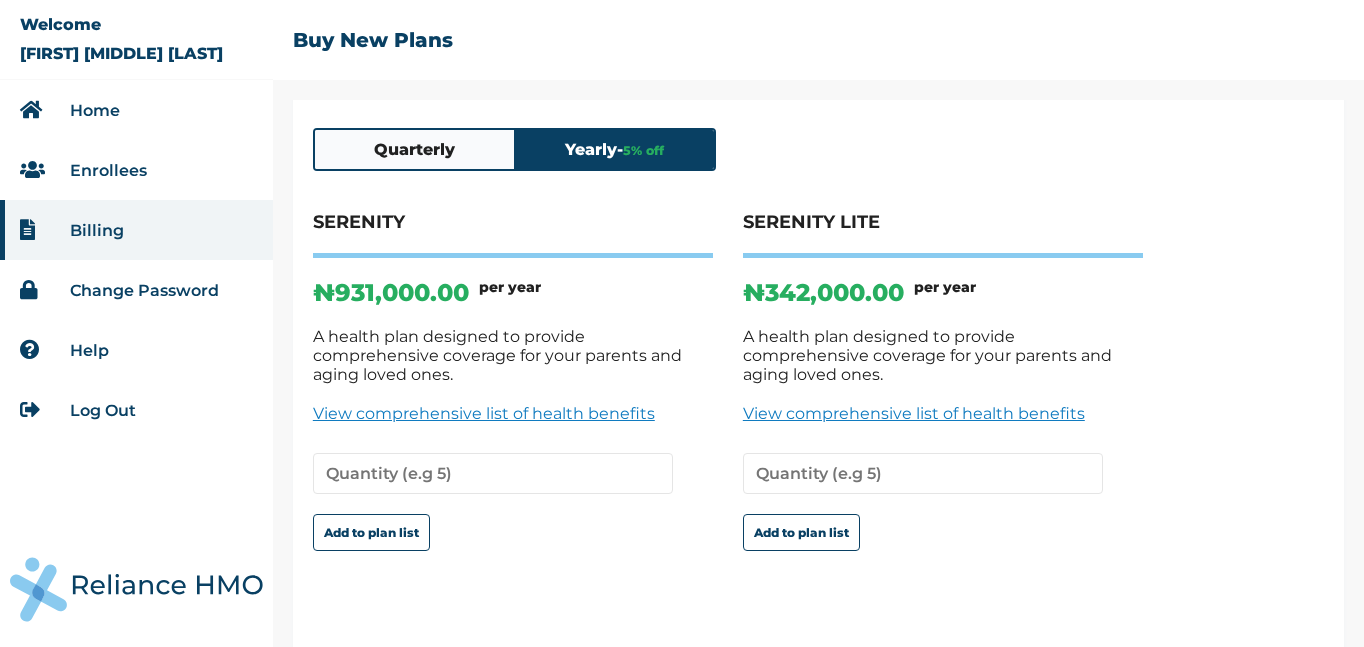 click on "View comprehensive list of health benefits" at bounding box center [513, 413] 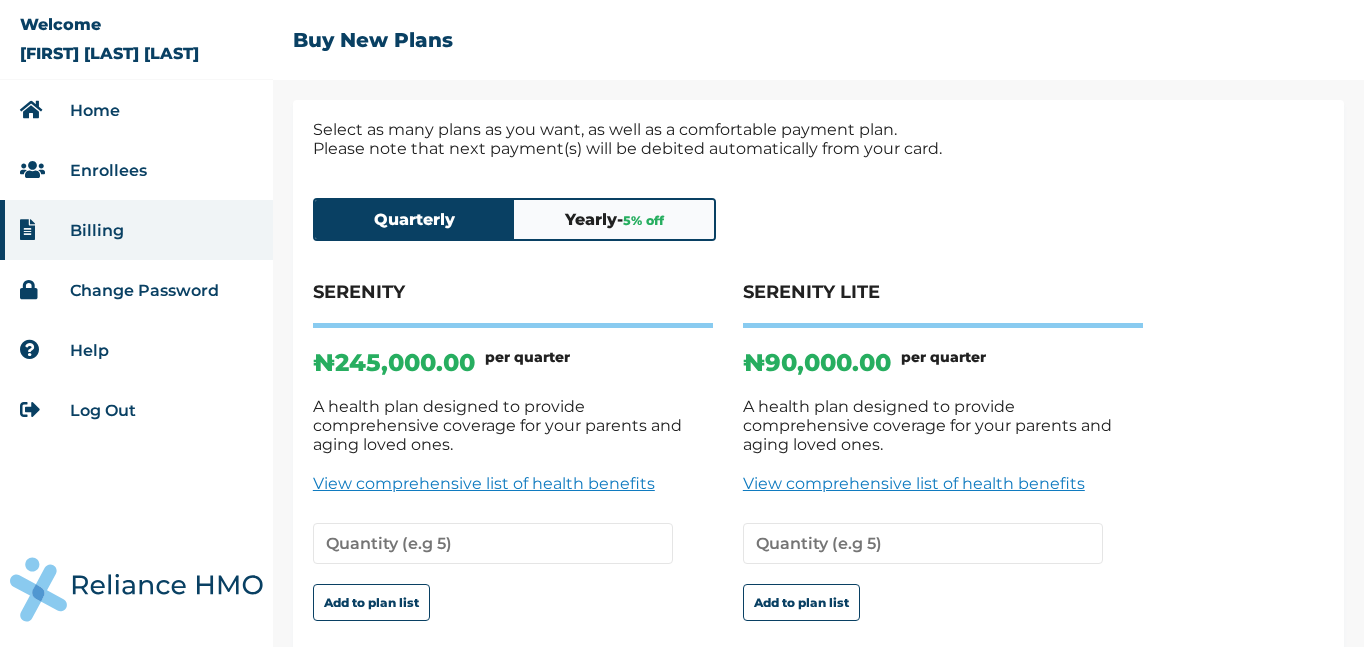 scroll, scrollTop: 0, scrollLeft: 0, axis: both 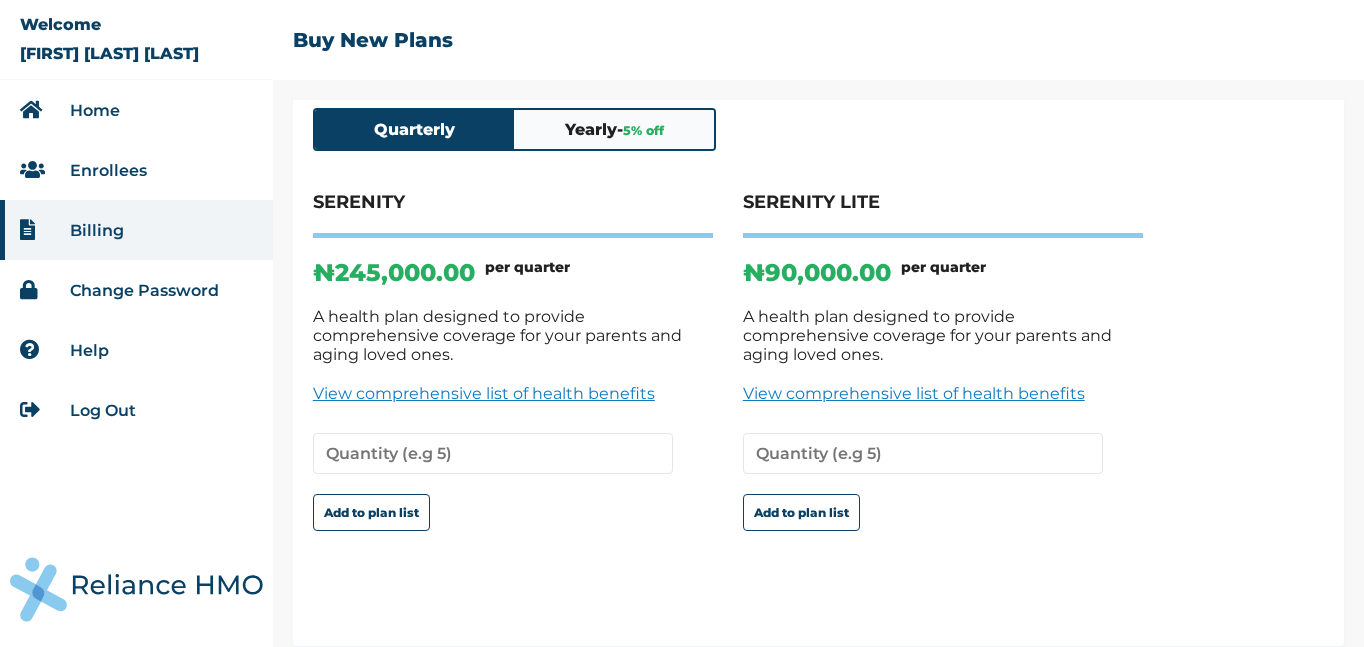 click on "Yearly  -  5 % off" at bounding box center [614, 129] 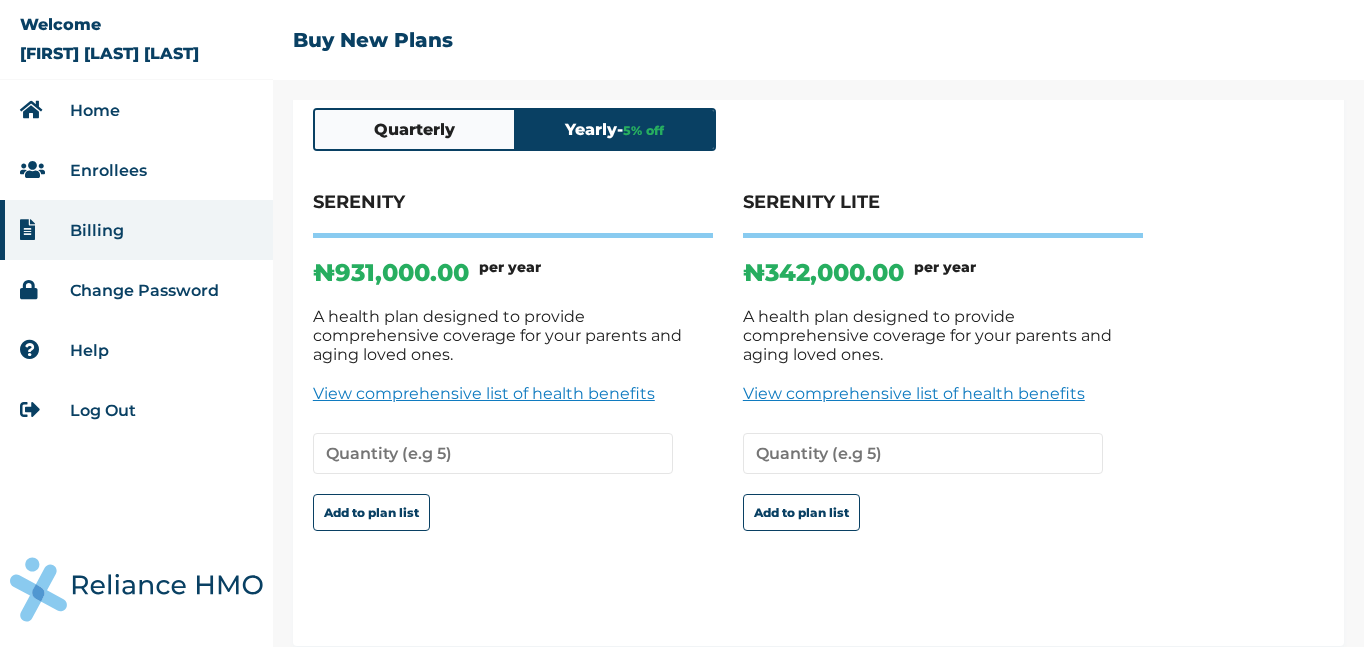 click on "Enrollees" at bounding box center [108, 170] 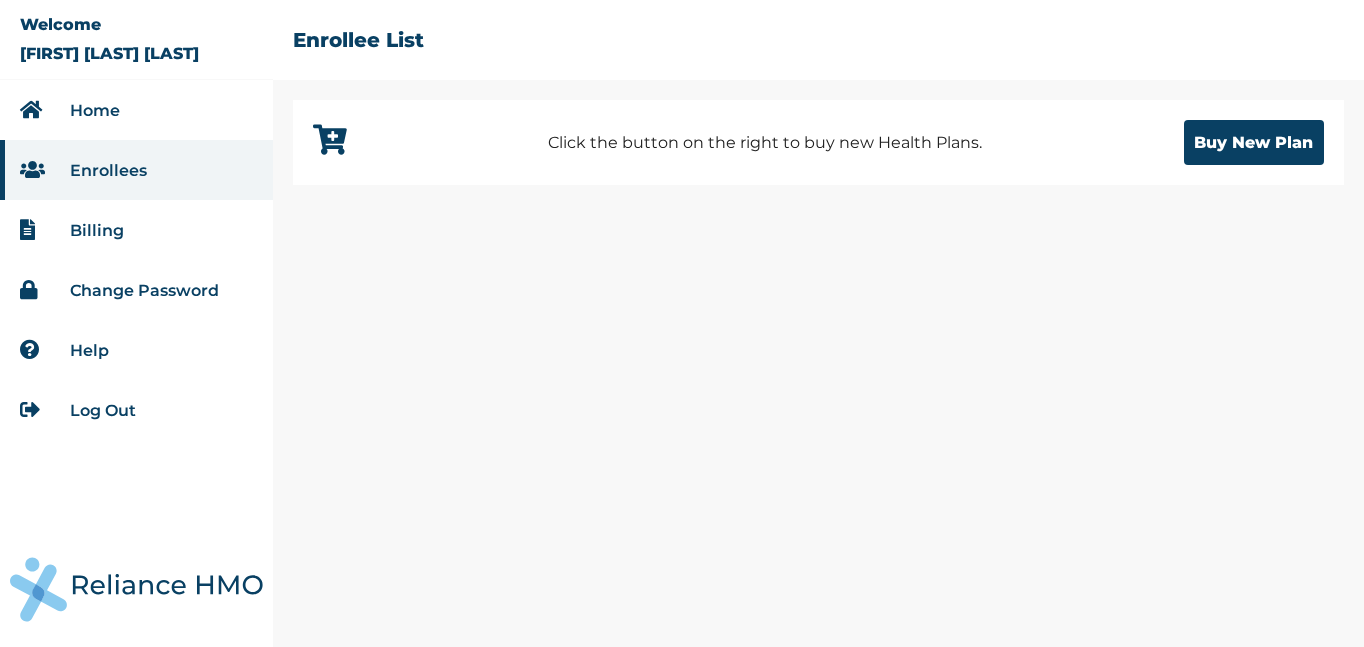 click on "Billing" at bounding box center [97, 230] 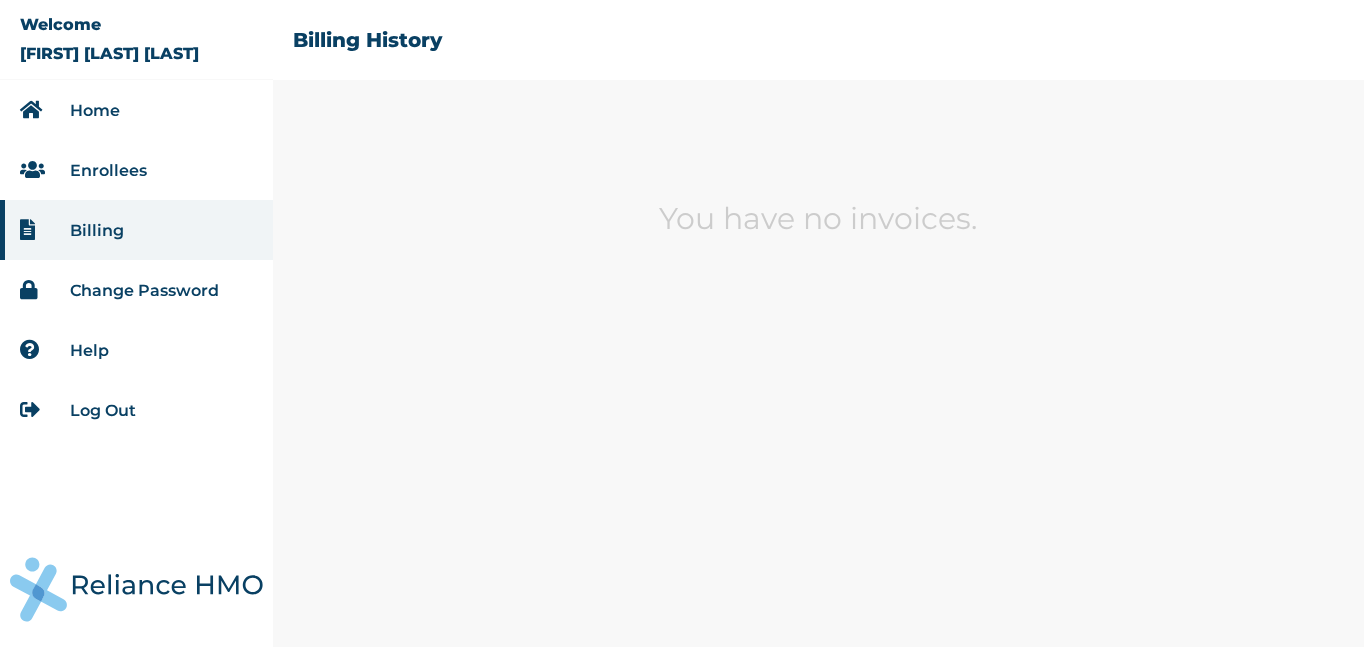click on "Enrollees" at bounding box center (108, 170) 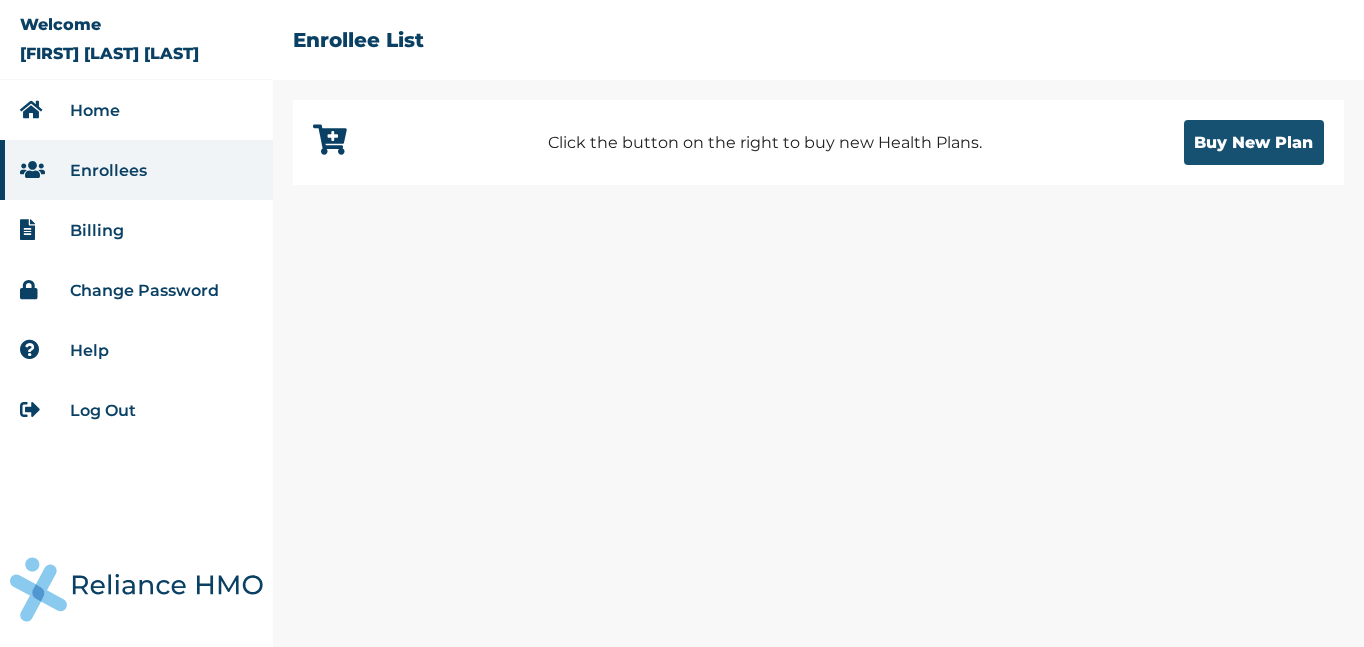 click on "Buy New Plan" at bounding box center [1254, 142] 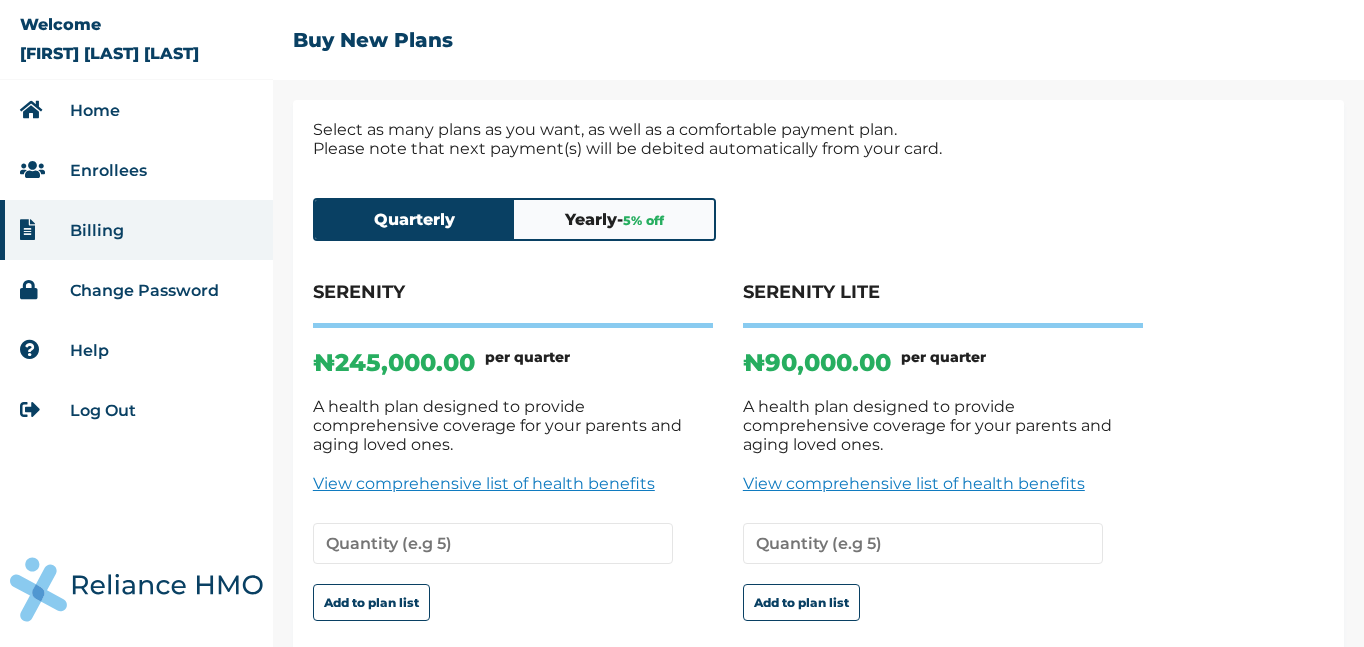 click on "Enrollees" at bounding box center (108, 170) 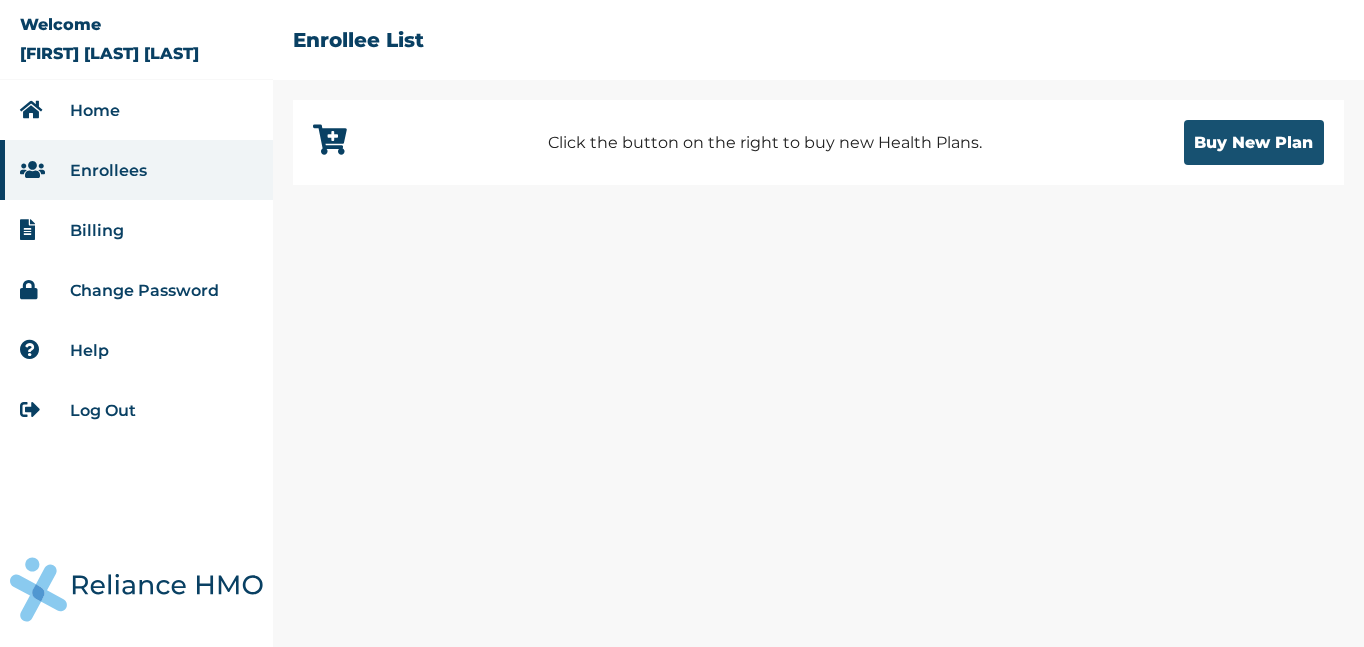 click on "Buy New Plan" at bounding box center (1254, 142) 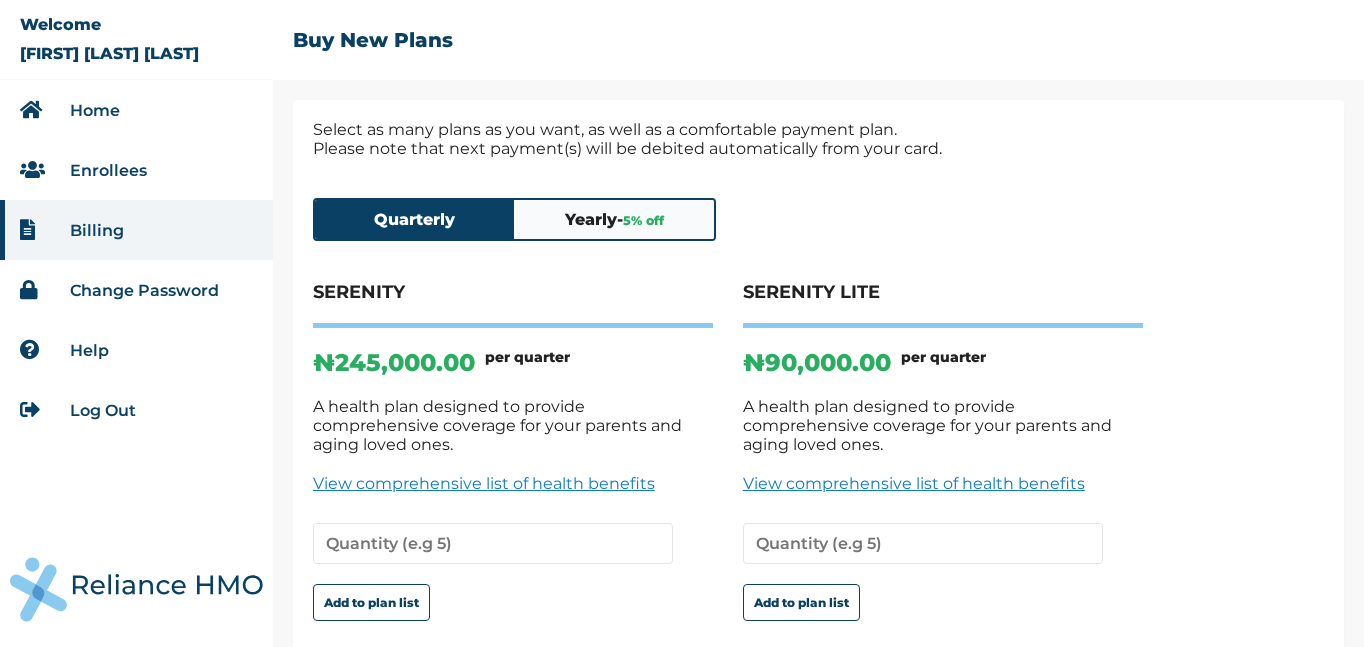 click on "5 % off" at bounding box center (643, 220) 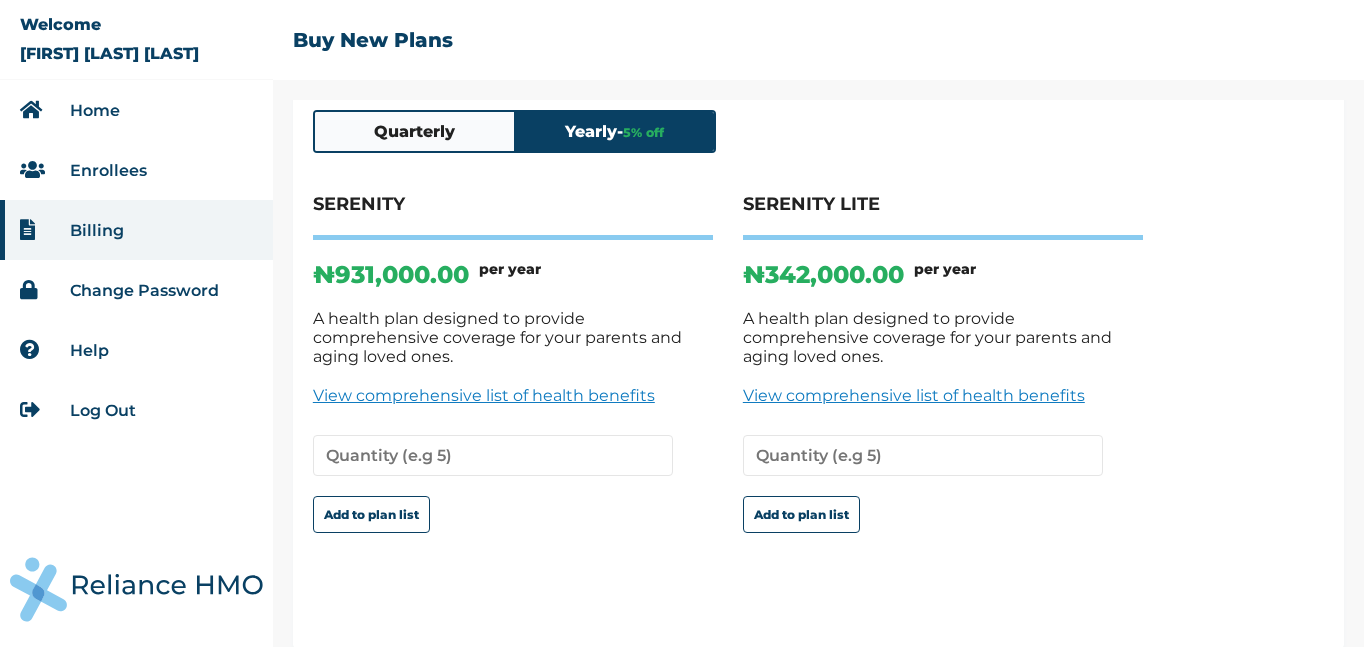 scroll, scrollTop: 90, scrollLeft: 0, axis: vertical 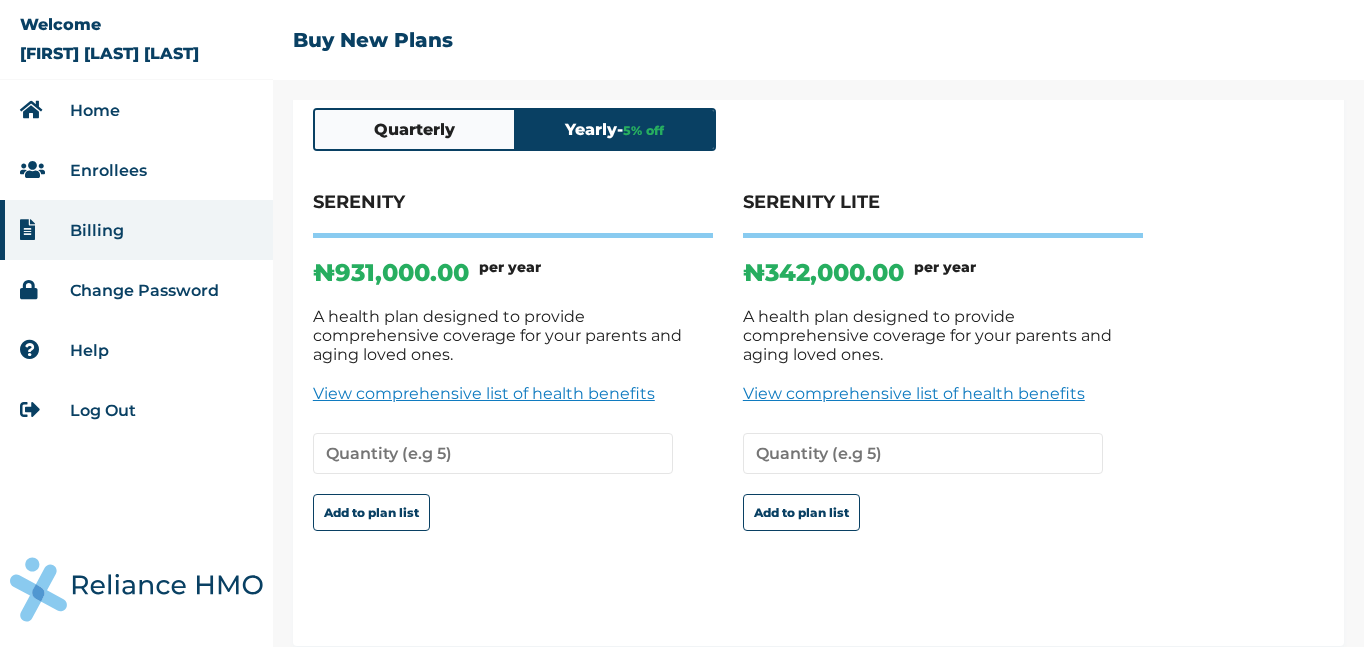 click on "Help" at bounding box center [89, 350] 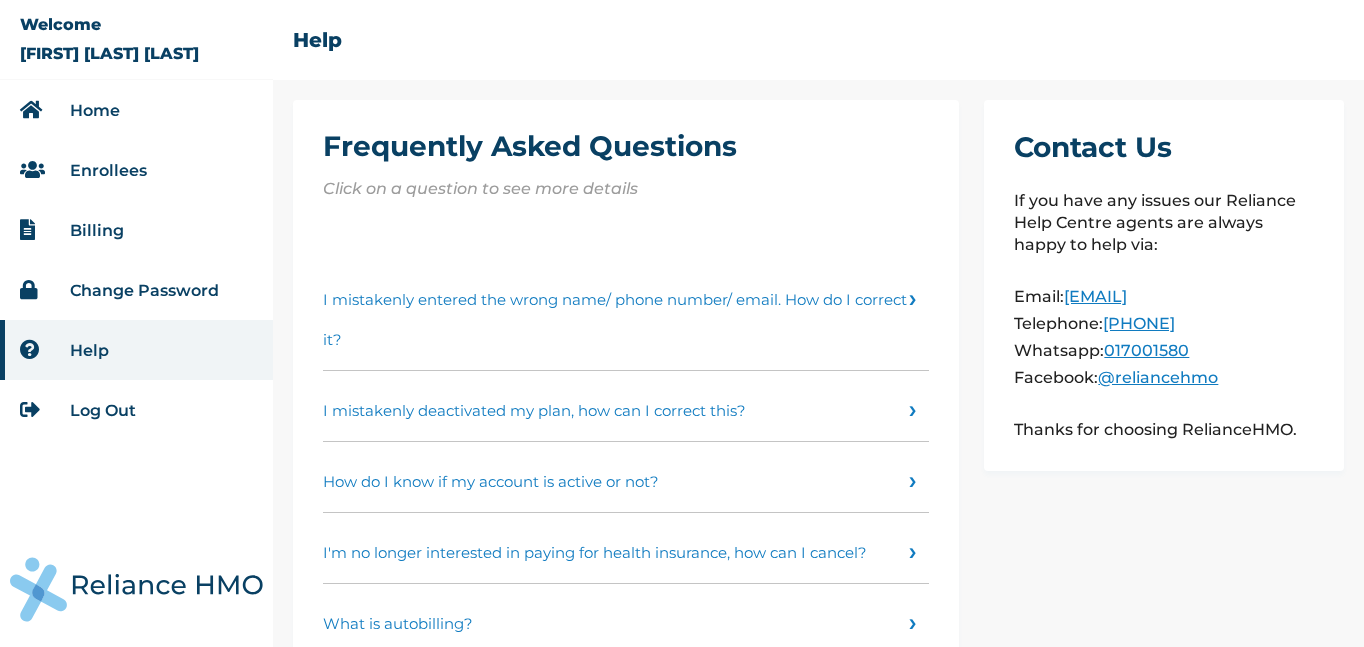 click on "Frequently Asked Questions Click on a question to see more details I mistakenly entered the wrong name/ phone number/ email. How do I correct it?  I mistakenly entered the wrong name/ phone number/ email. How do I correct it?  On the enrollee list page, click on the account with the wrong details. At the top right corner, there is a button to edit the profile. Click that button and enter the correct changes. Once you click on save changes, the account details will be updated. Please note that this is only available for incomplete profiles. Once a profile becomes active, you will need to contact customer support.  I mistakenly deactivated my plan, how can I correct this?  I mistakenly deactivated my plan, how can I correct this?  How do I know if my account is active or not?  How do I know if my account is active or not?  I'm no longer interested in paying for health insurance, how can I cancel?  I'm no longer interested in paying for health insurance, how can I cancel?   What is autobilling?" at bounding box center [626, 407] 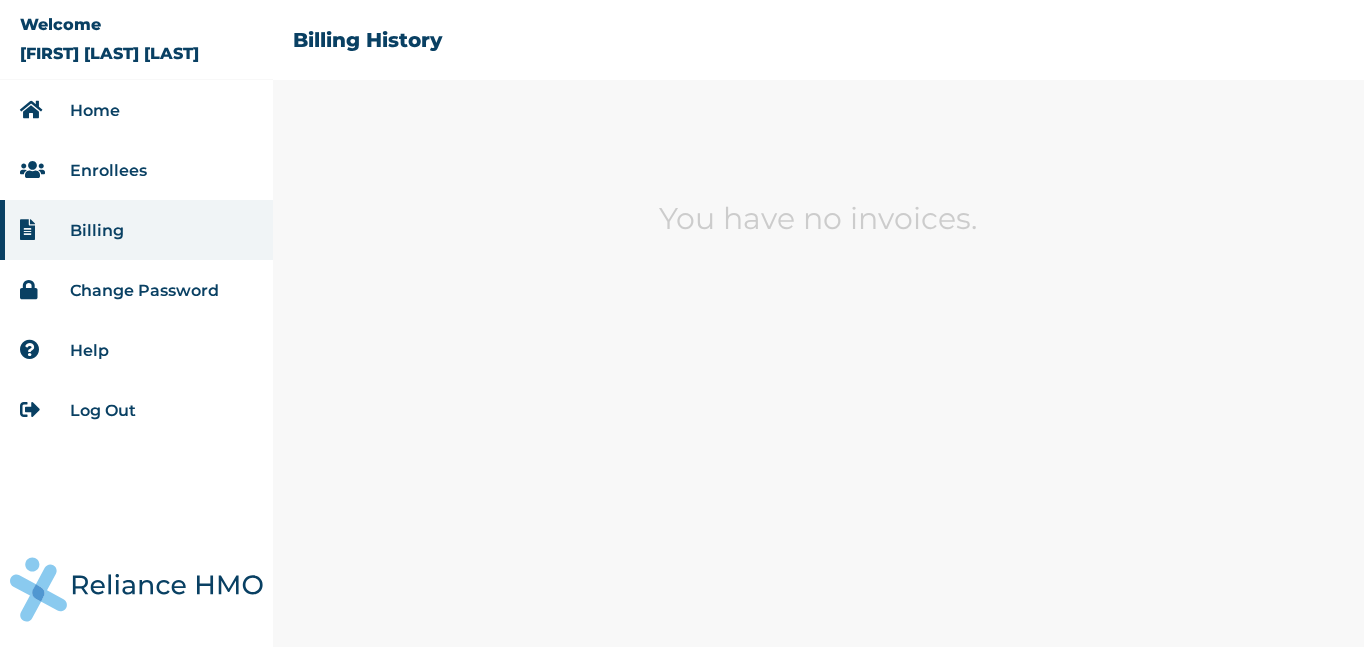 click on "Enrollees" at bounding box center (108, 170) 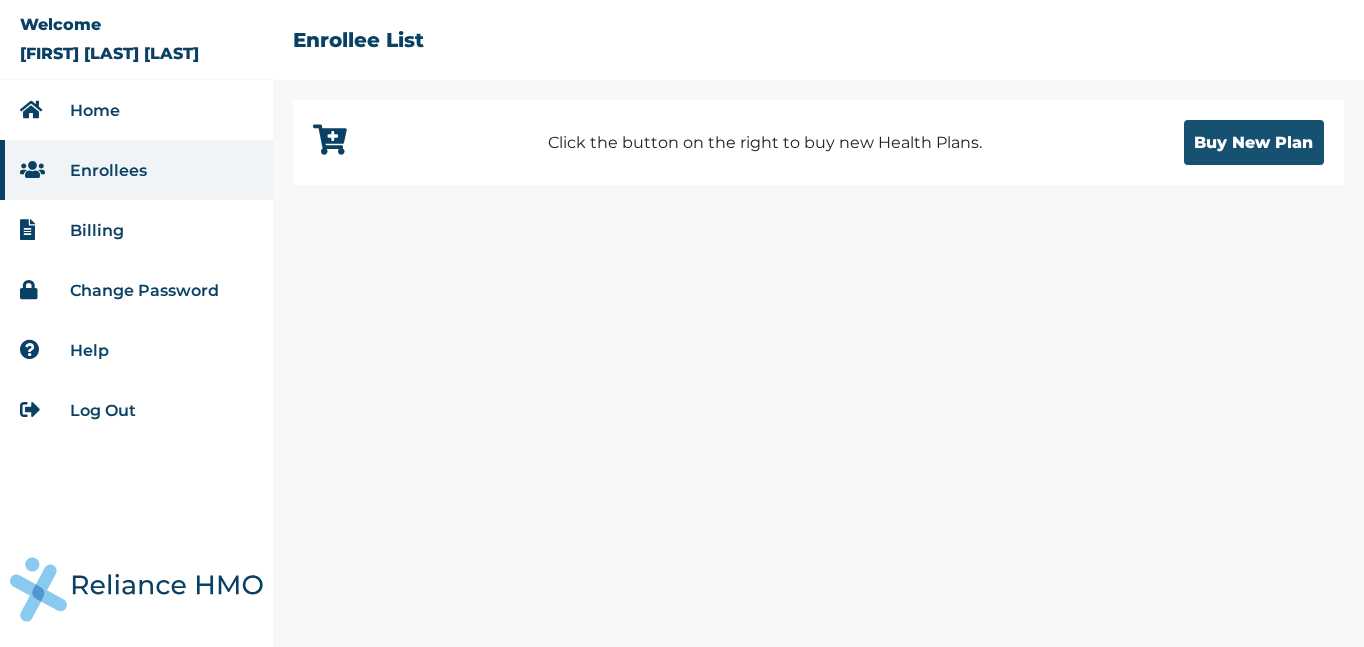 click on "Buy New Plan" at bounding box center [1254, 142] 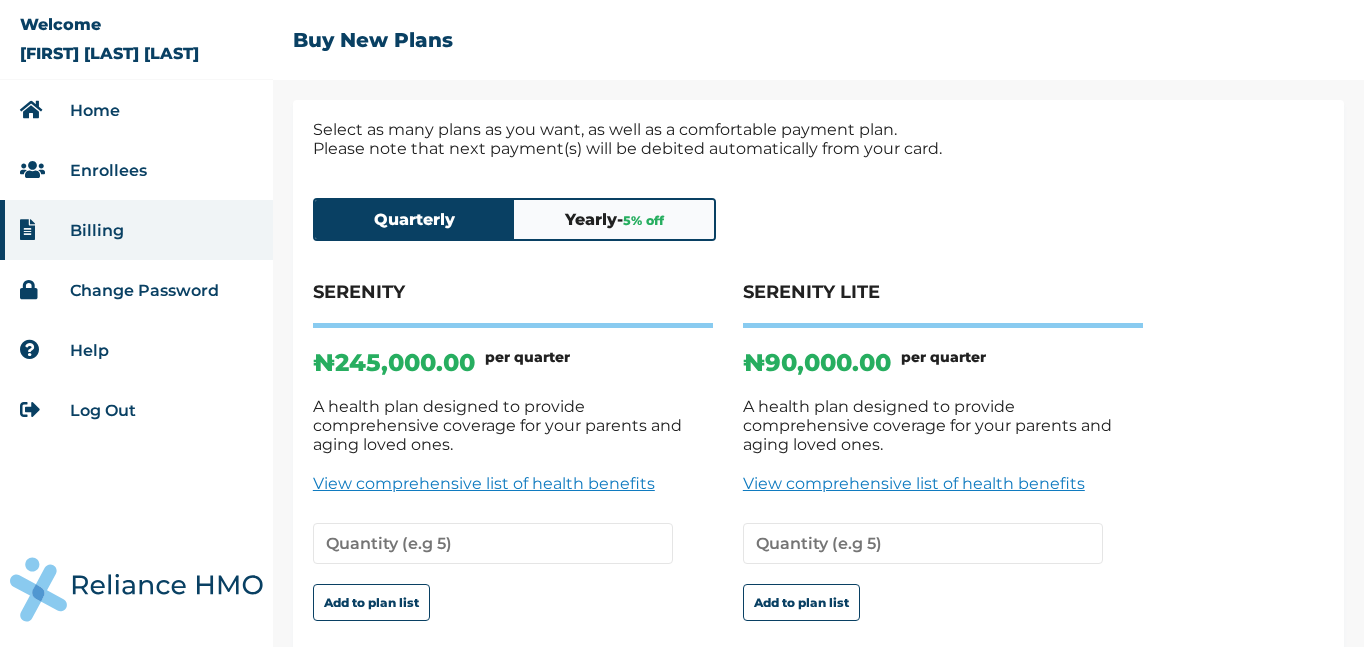 click on "Yearly  -  5 % off" at bounding box center (614, 219) 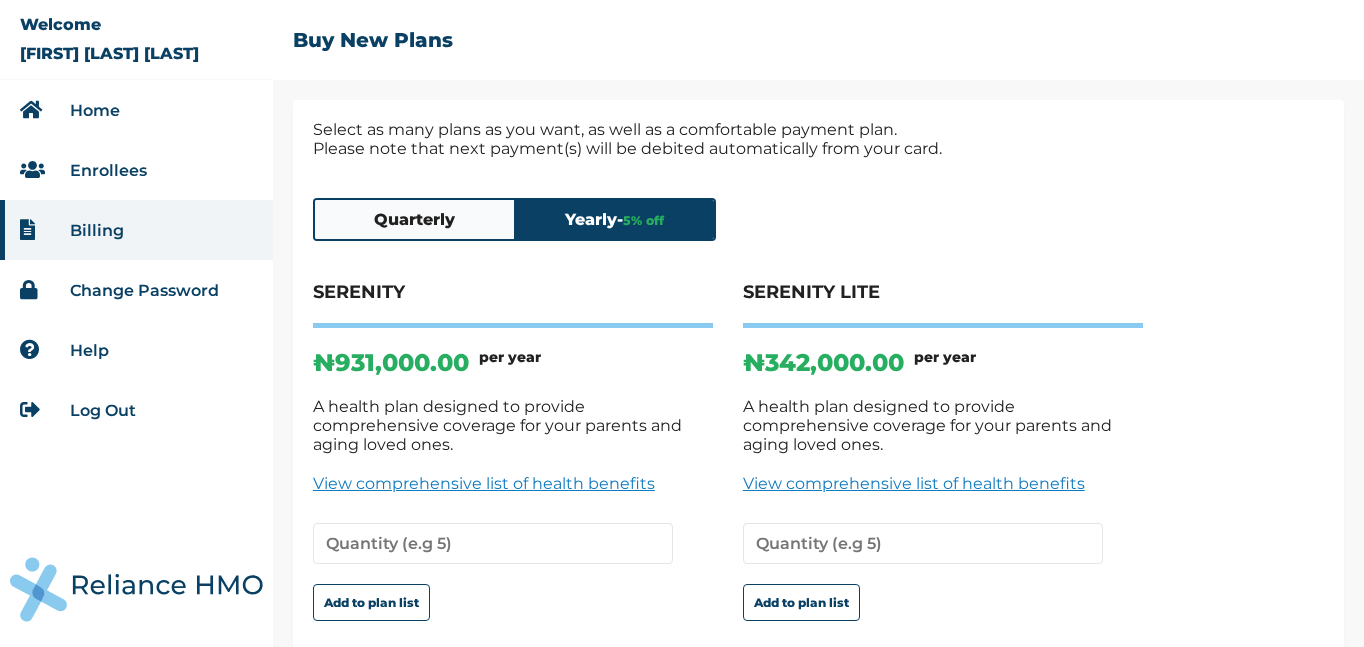 click on "Home" at bounding box center [136, 110] 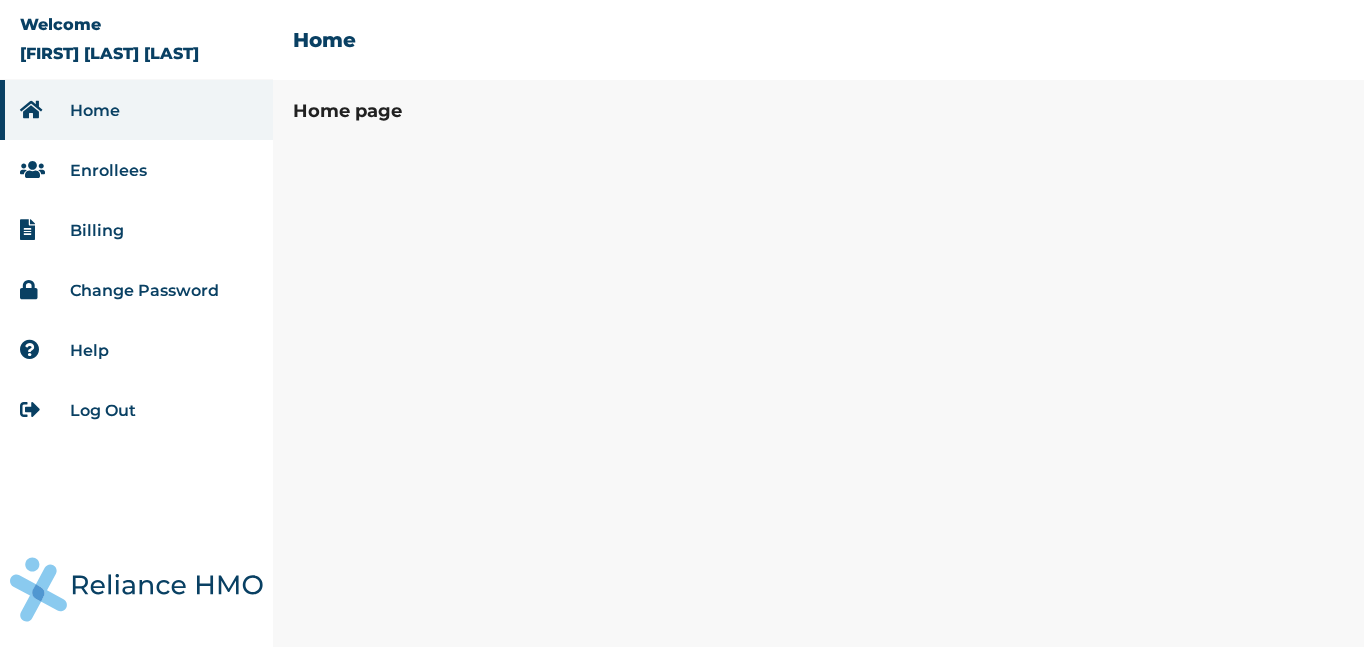 click on "Home page" at bounding box center (818, 373) 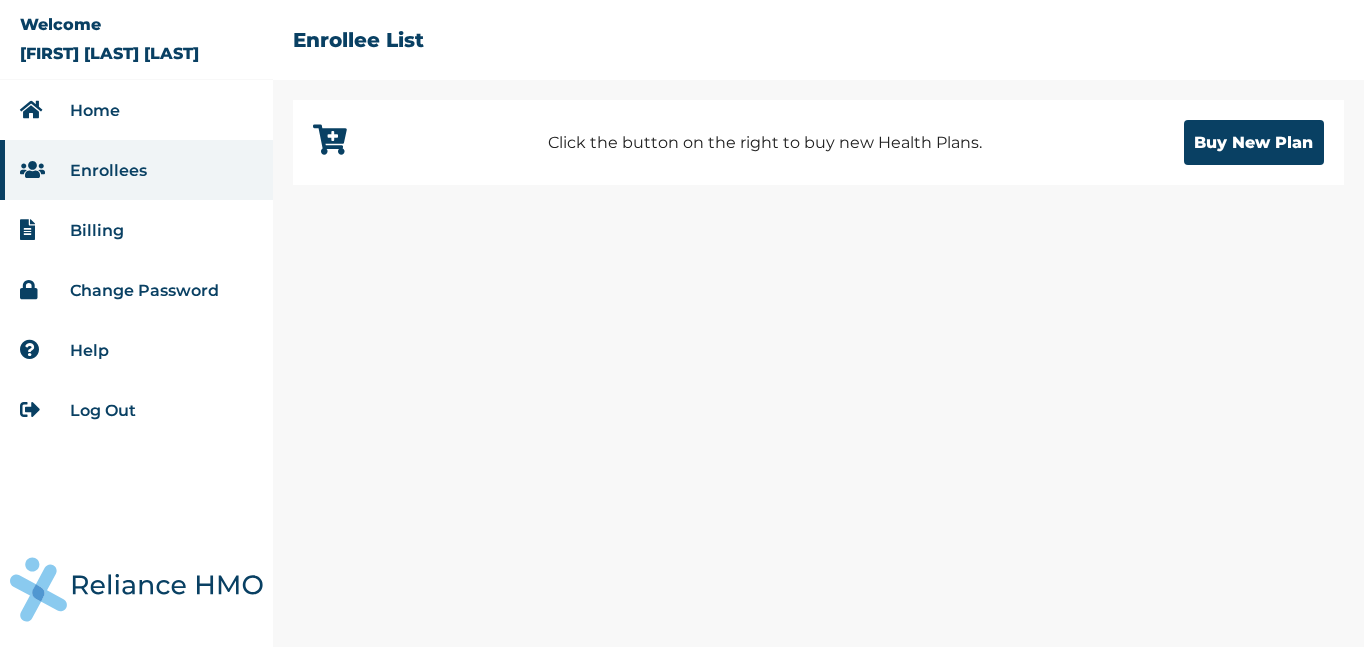 click on "Billing" at bounding box center [97, 230] 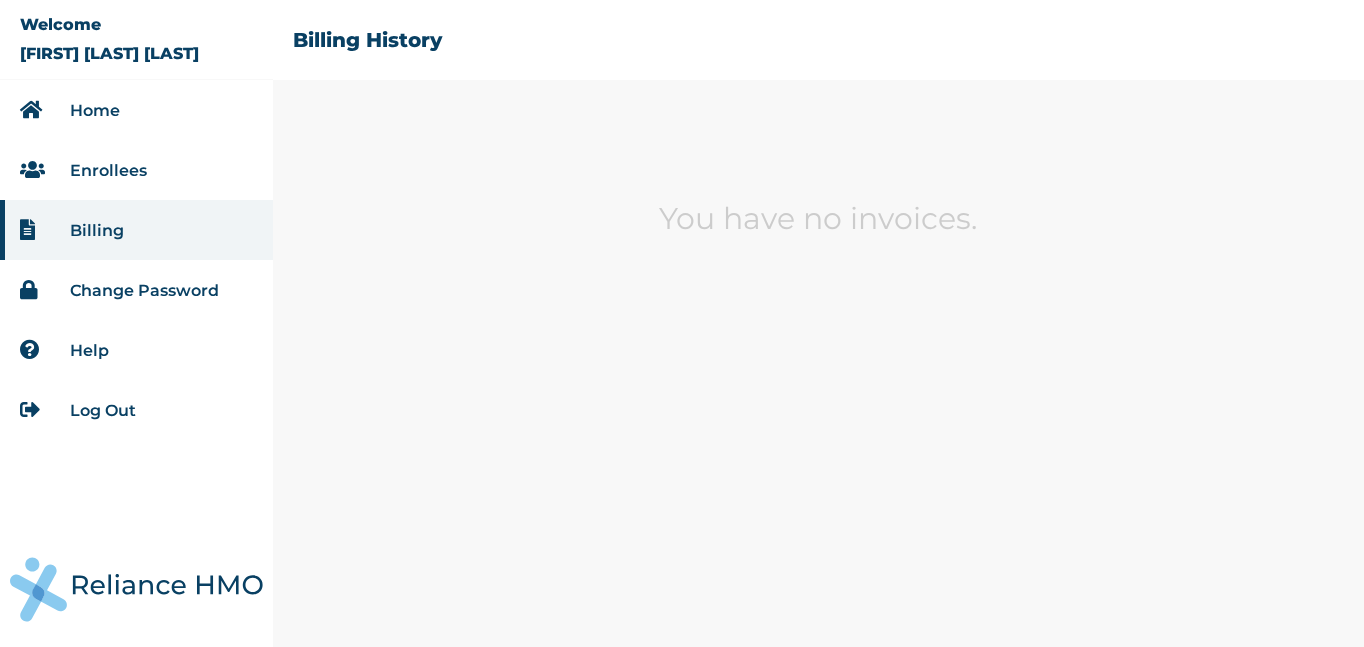 click on "Enrollees" at bounding box center [108, 170] 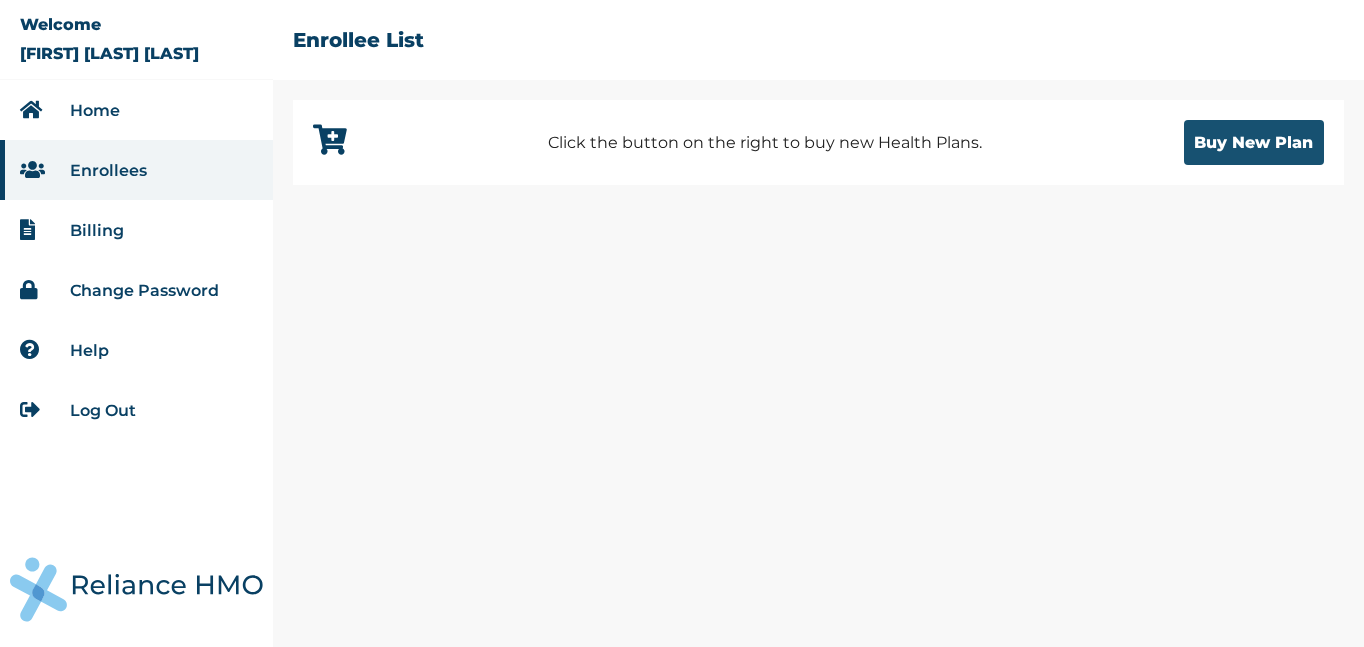 click on "Buy New Plan" at bounding box center [1254, 142] 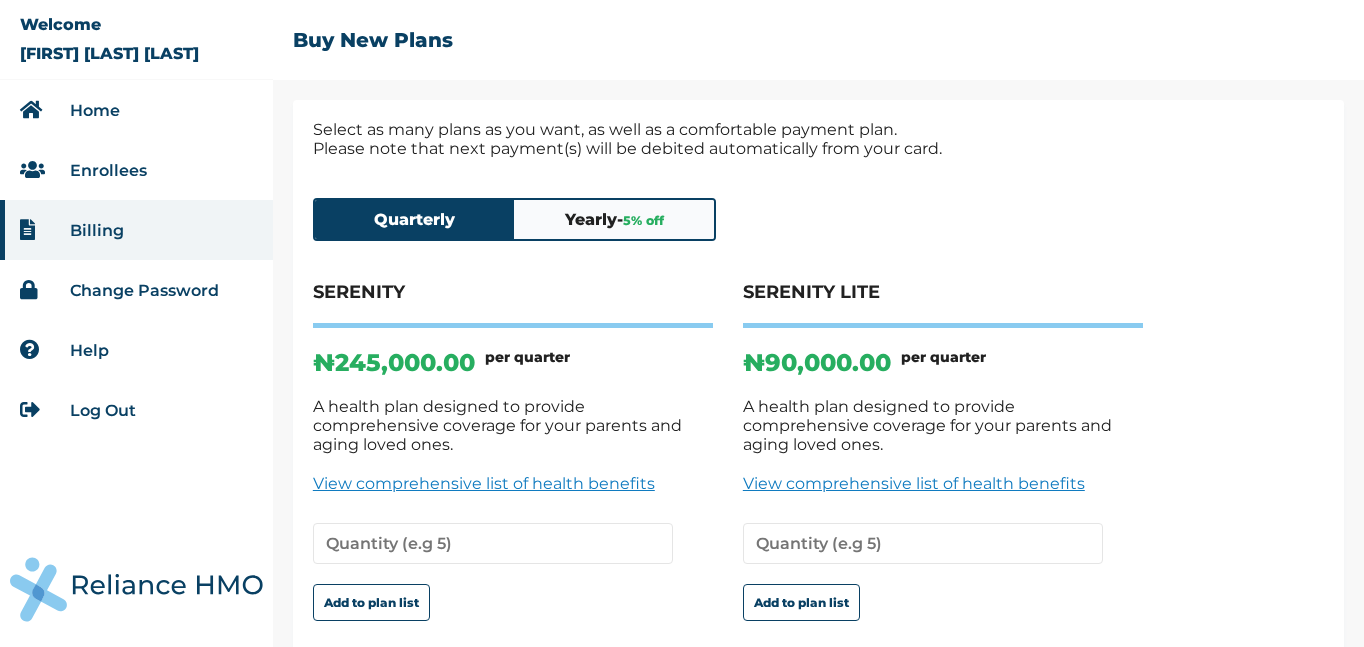 click on "Quarterly Yearly  -  5 % off SERENITY ₦  245,000.00 per quarter A health plan designed to provide comprehensive coverage for your parents and aging loved ones. View comprehensive list of health benefits Add to plan list SERENITY LITE ₦  90,000.00 per quarter A health plan designed to provide comprehensive coverage for your parents and aging loved ones. View comprehensive list of health benefits Add to plan list" at bounding box center (818, 447) 